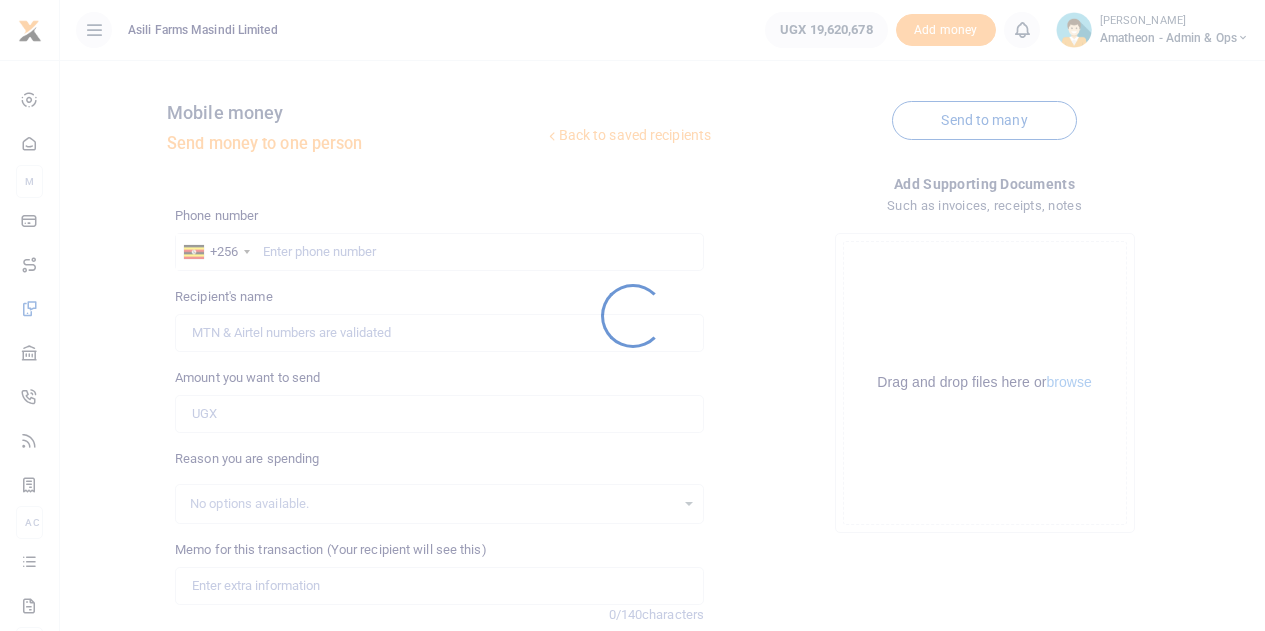 scroll, scrollTop: 0, scrollLeft: 0, axis: both 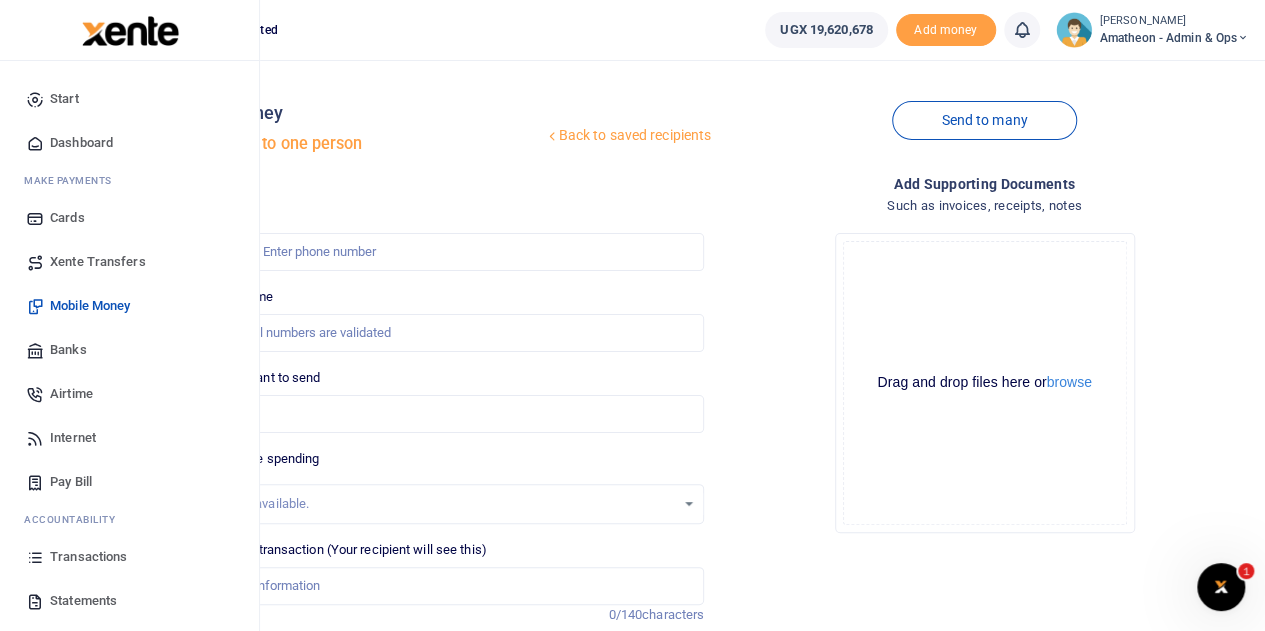 click on "Transactions" at bounding box center [88, 557] 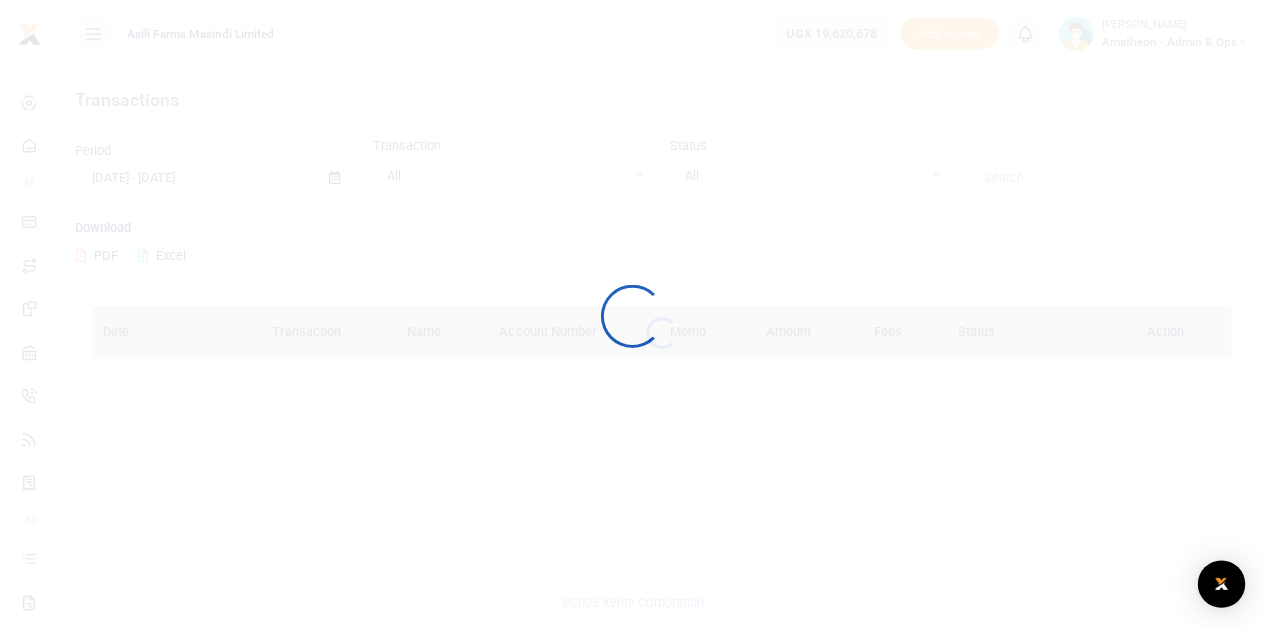 scroll, scrollTop: 0, scrollLeft: 0, axis: both 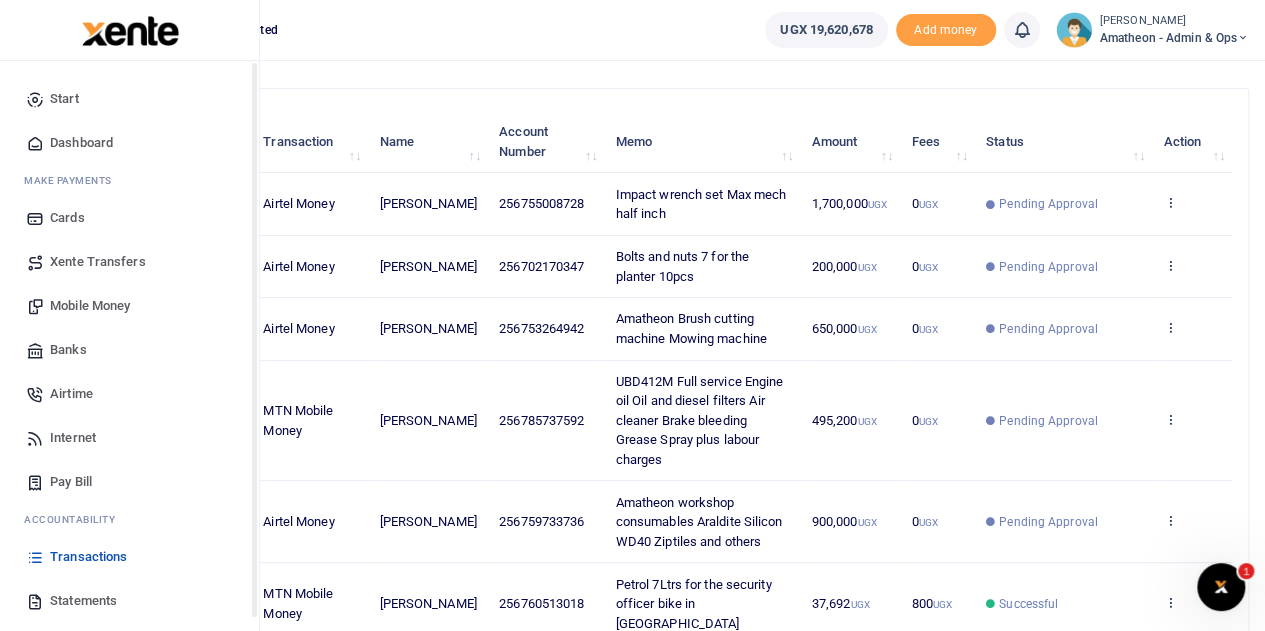 click on "Mobile Money" at bounding box center [90, 306] 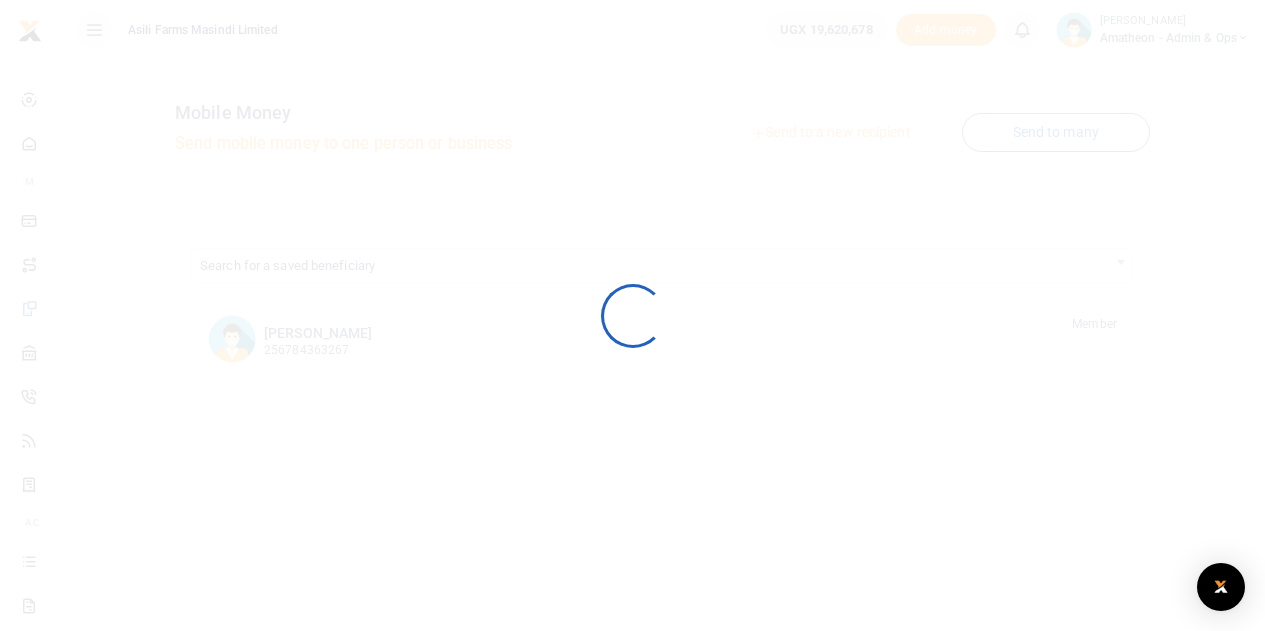 scroll, scrollTop: 0, scrollLeft: 0, axis: both 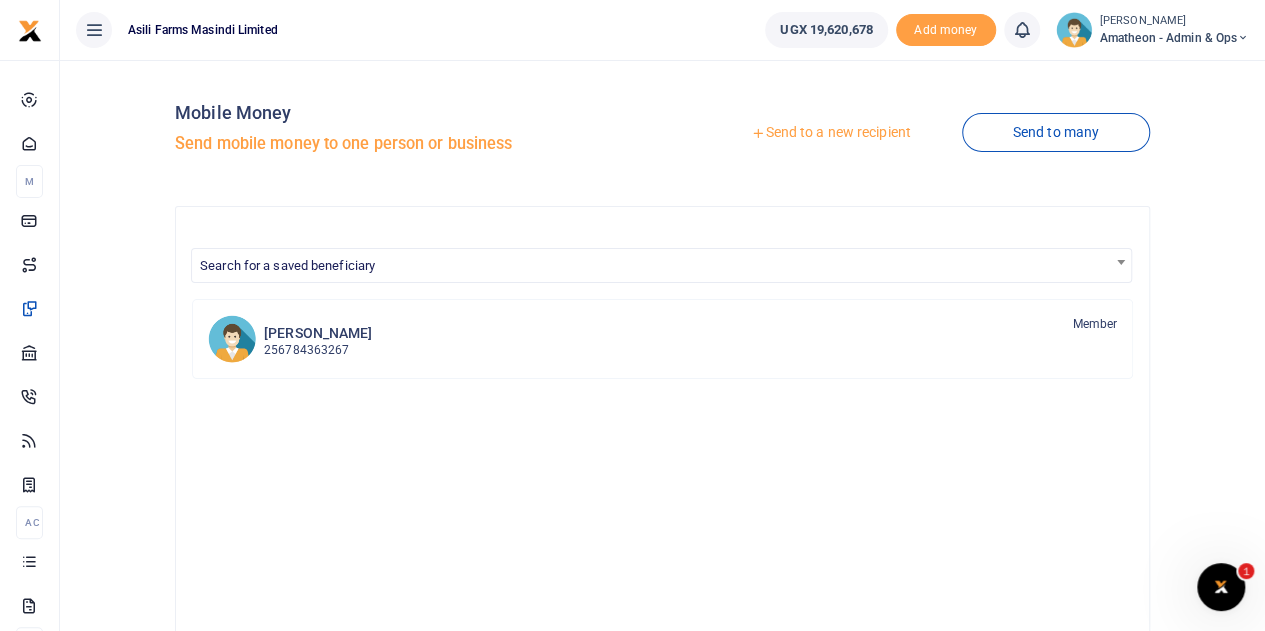 click at bounding box center [632, 315] 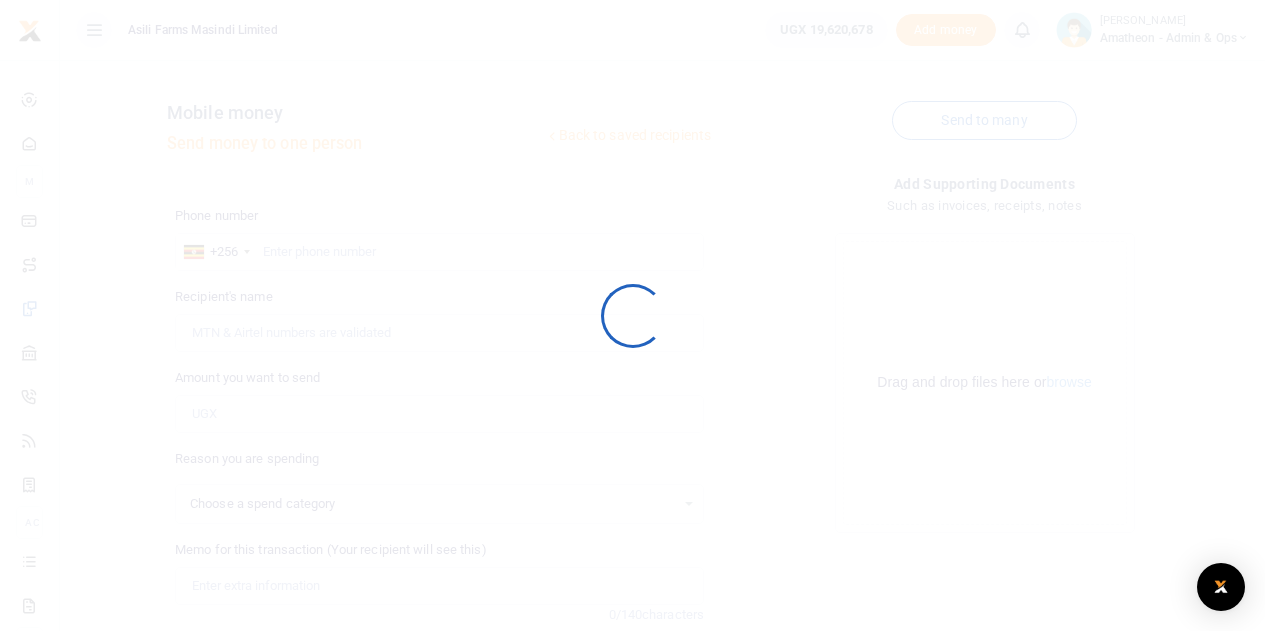 select 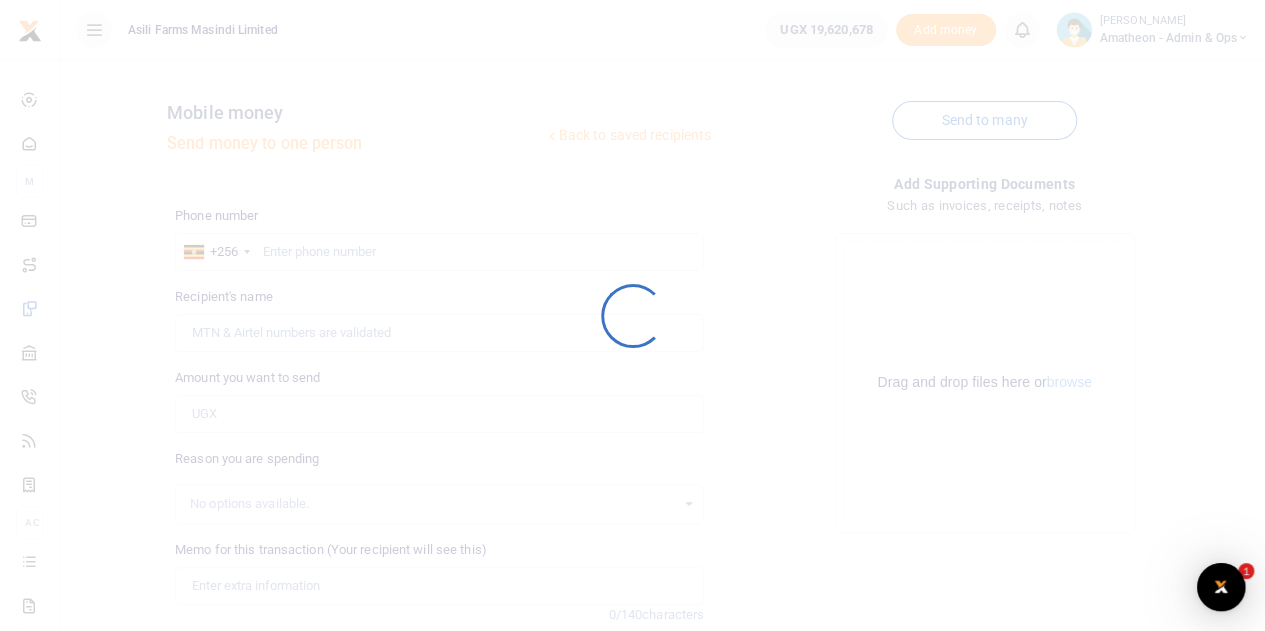 scroll, scrollTop: 0, scrollLeft: 0, axis: both 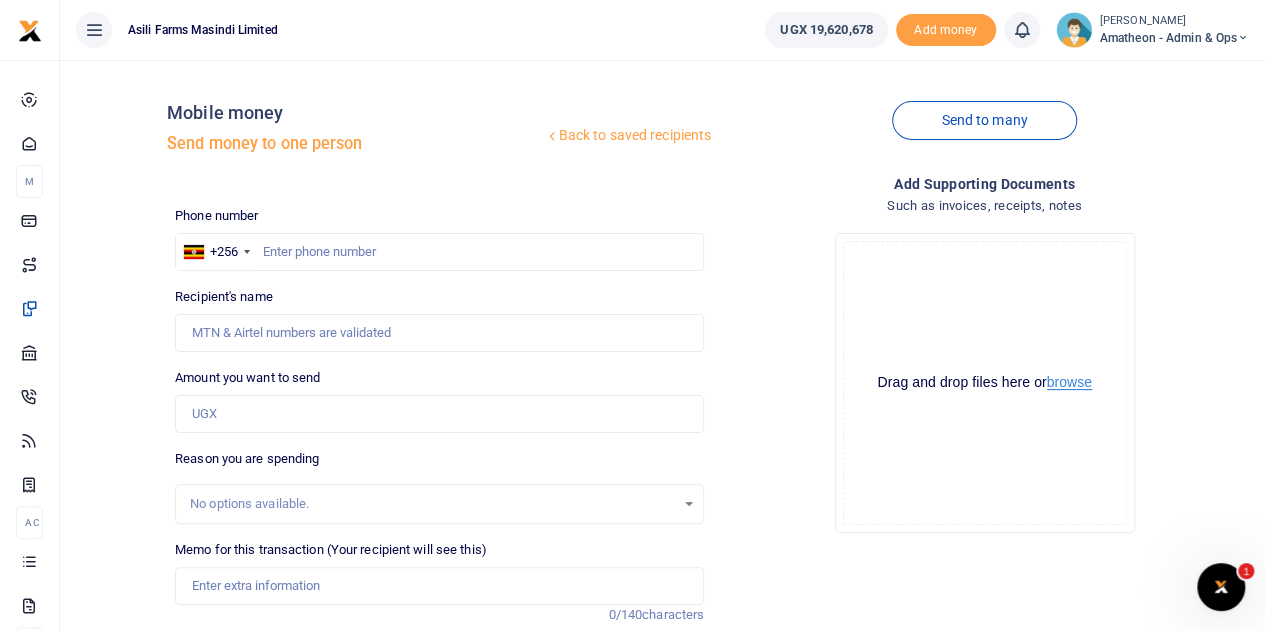 click on "browse" at bounding box center (1069, 382) 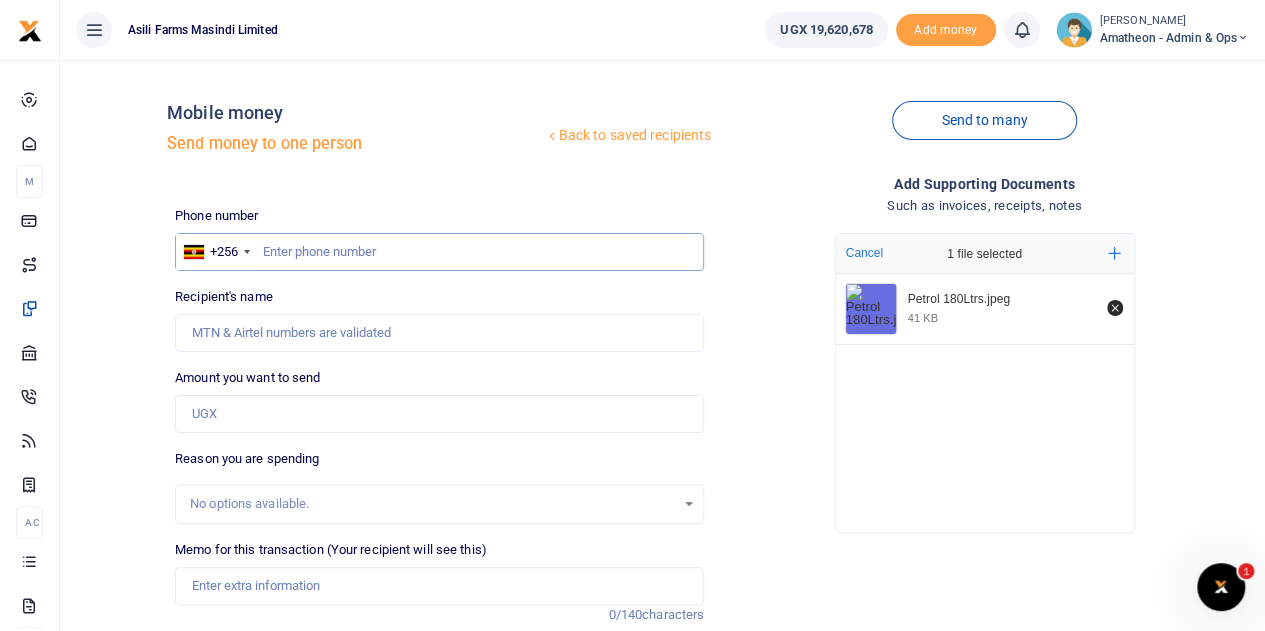click at bounding box center (439, 252) 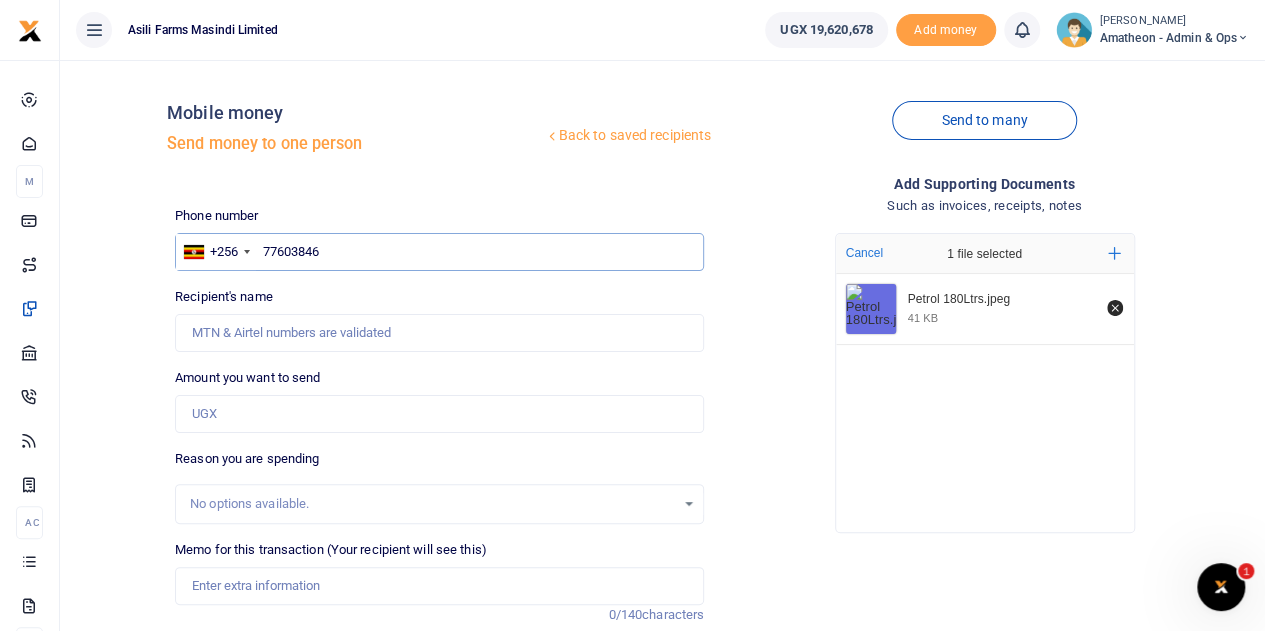 type on "776038466" 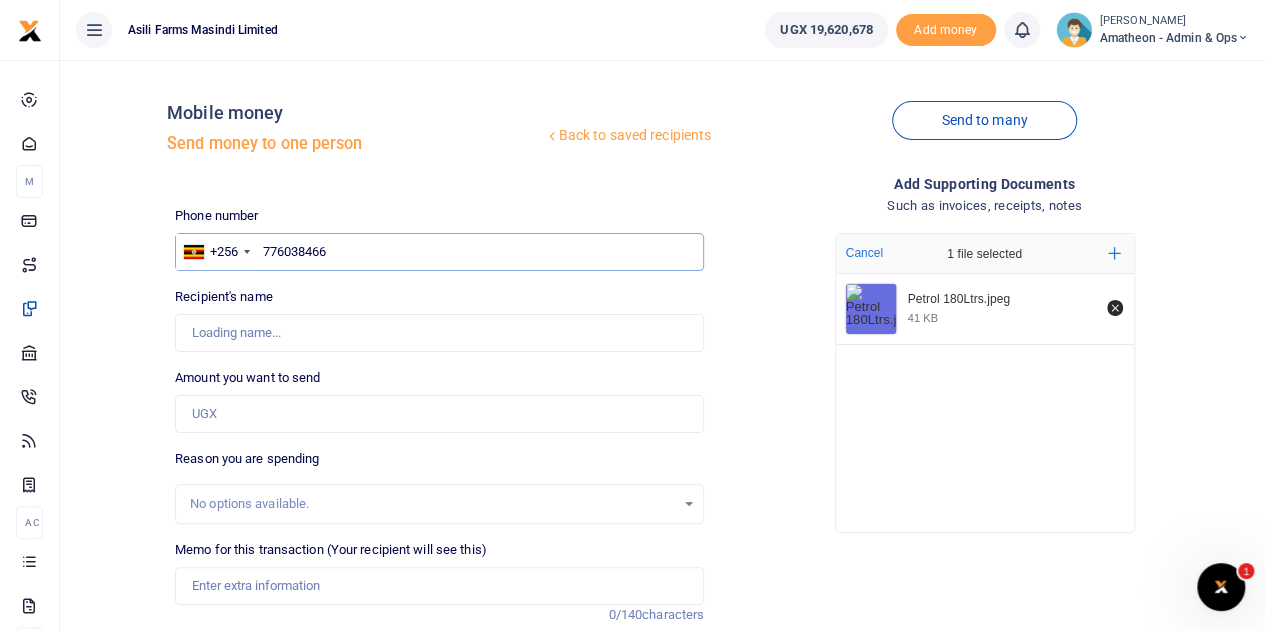 type on "Nixson Alyao" 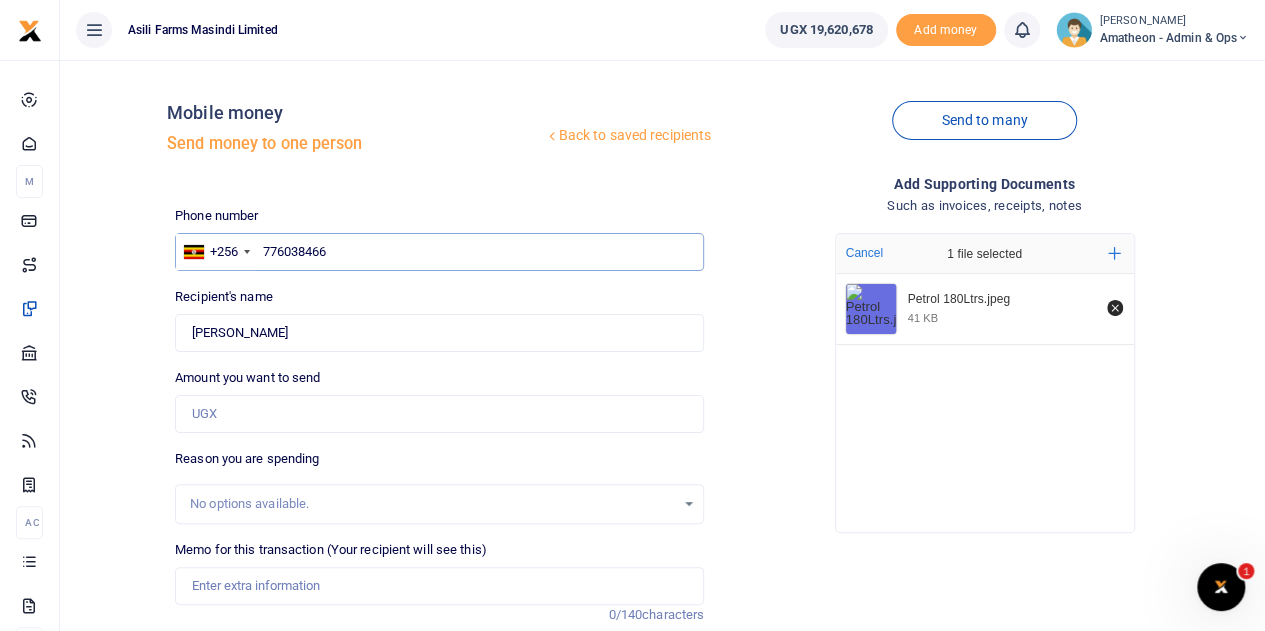 type on "776038466" 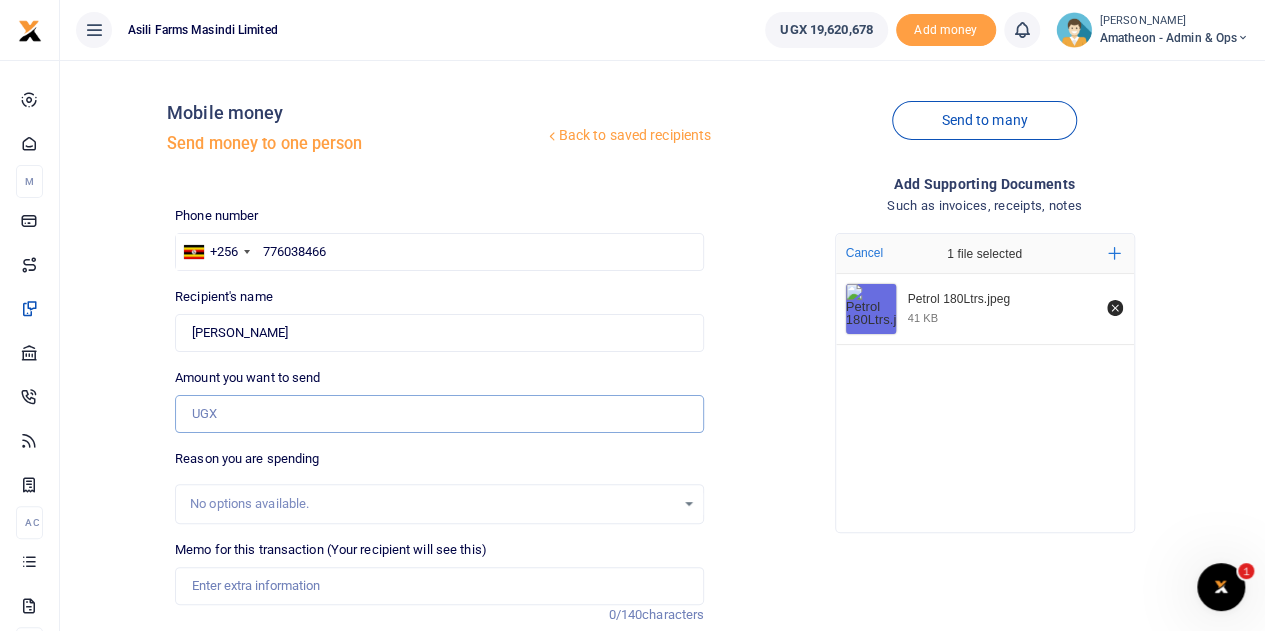 click on "Amount you want to send" at bounding box center (439, 414) 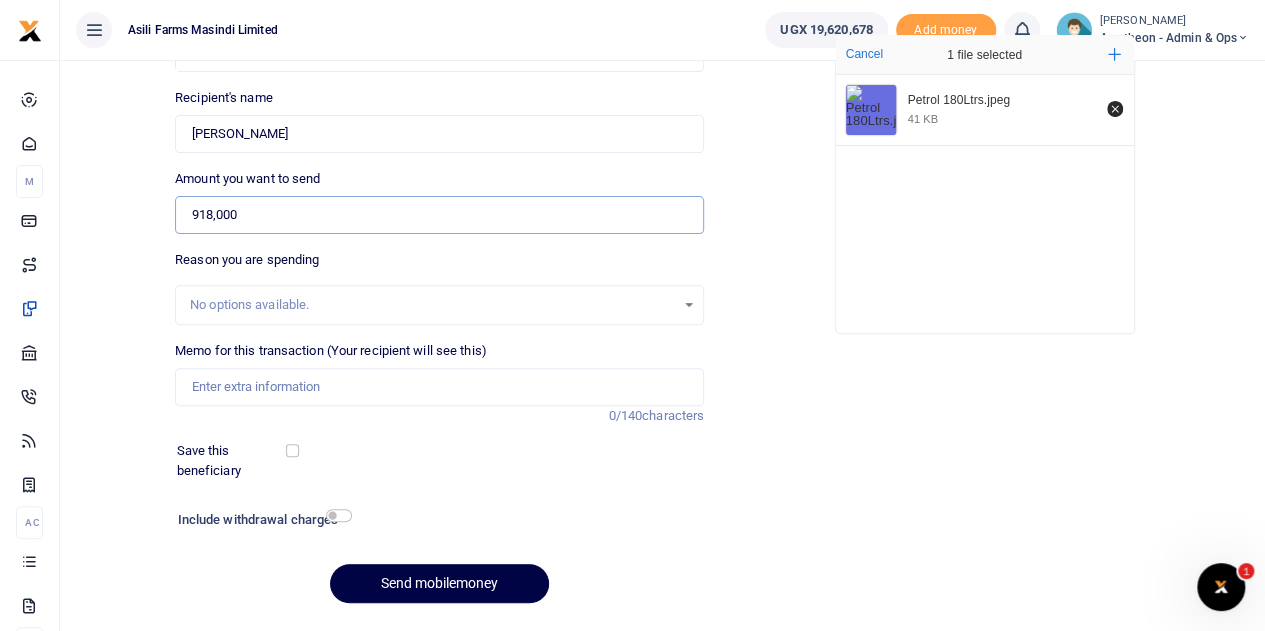 scroll, scrollTop: 200, scrollLeft: 0, axis: vertical 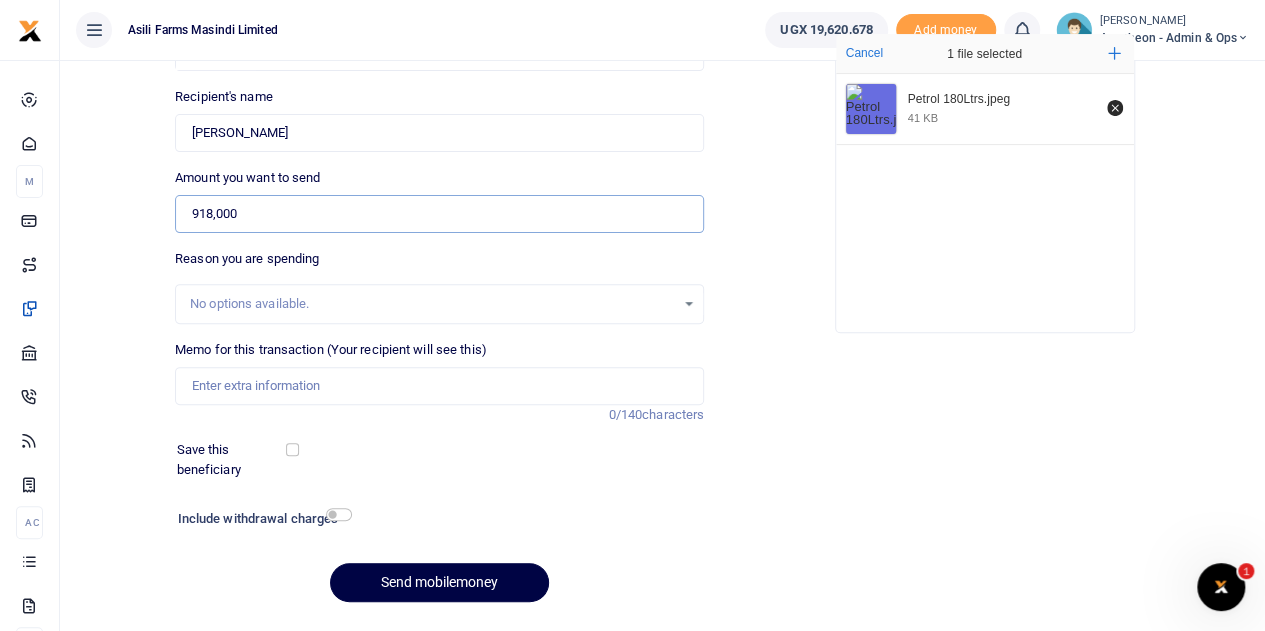 type on "918,000" 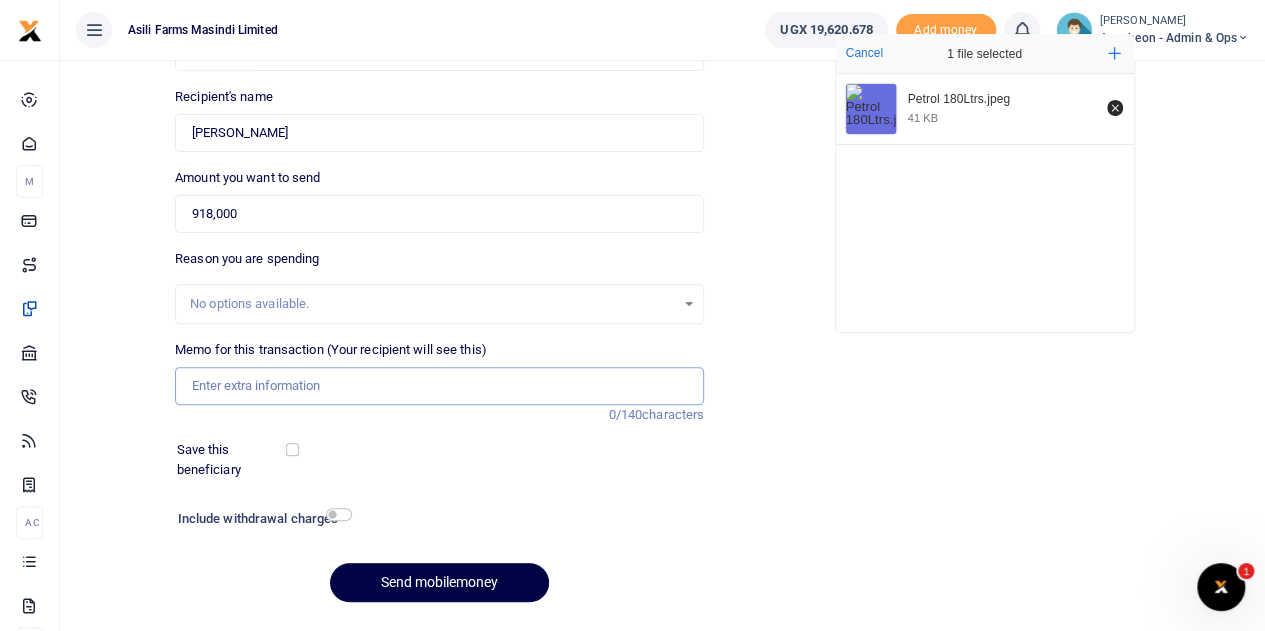 click on "Memo for this transaction (Your recipient will see this)" at bounding box center [439, 386] 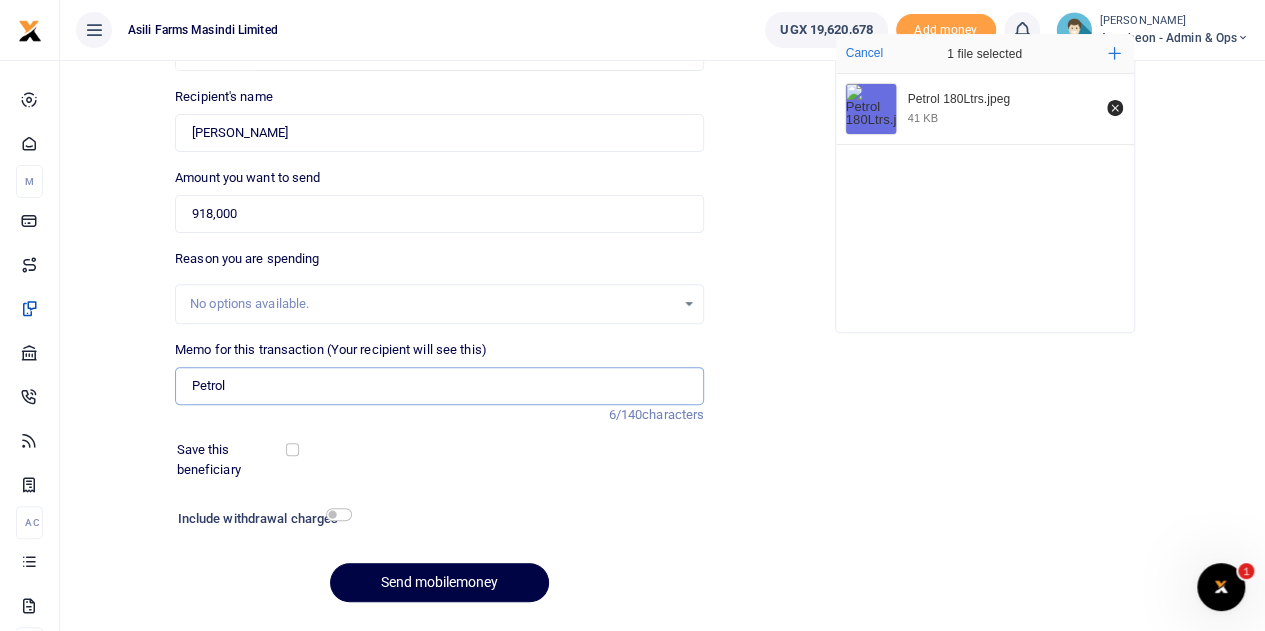 type on "Petrol 180L for one week for spraying transportation pumping water for homesteads field visits and supervision plus other farm activities" 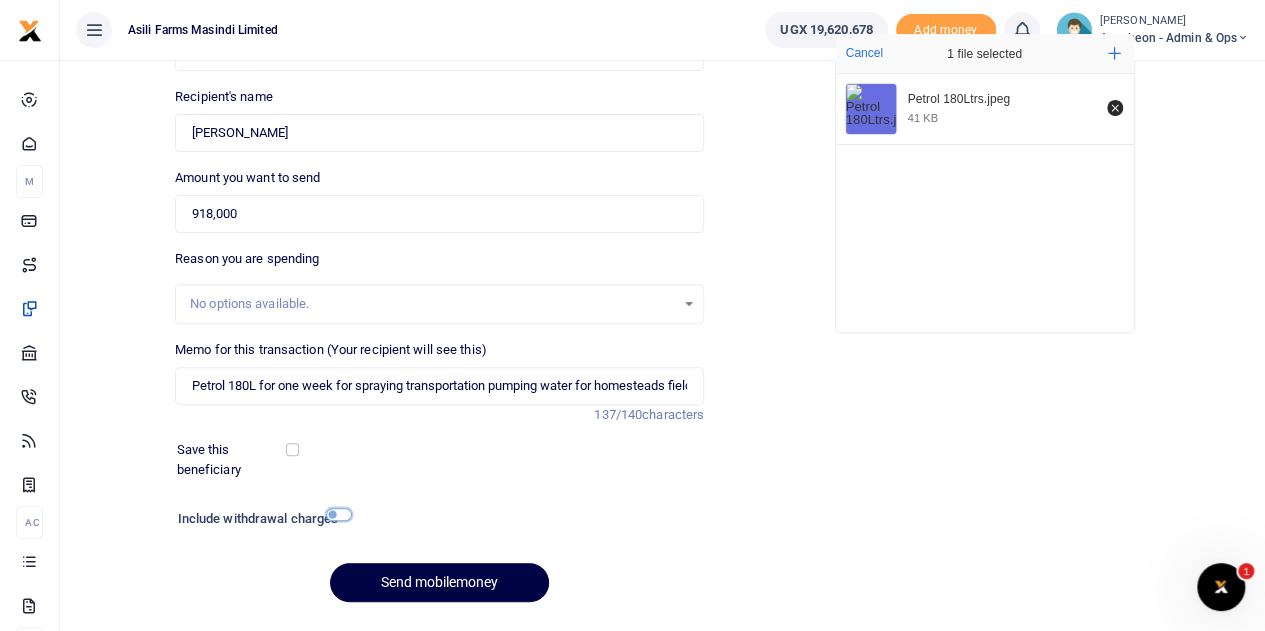 click at bounding box center [339, 514] 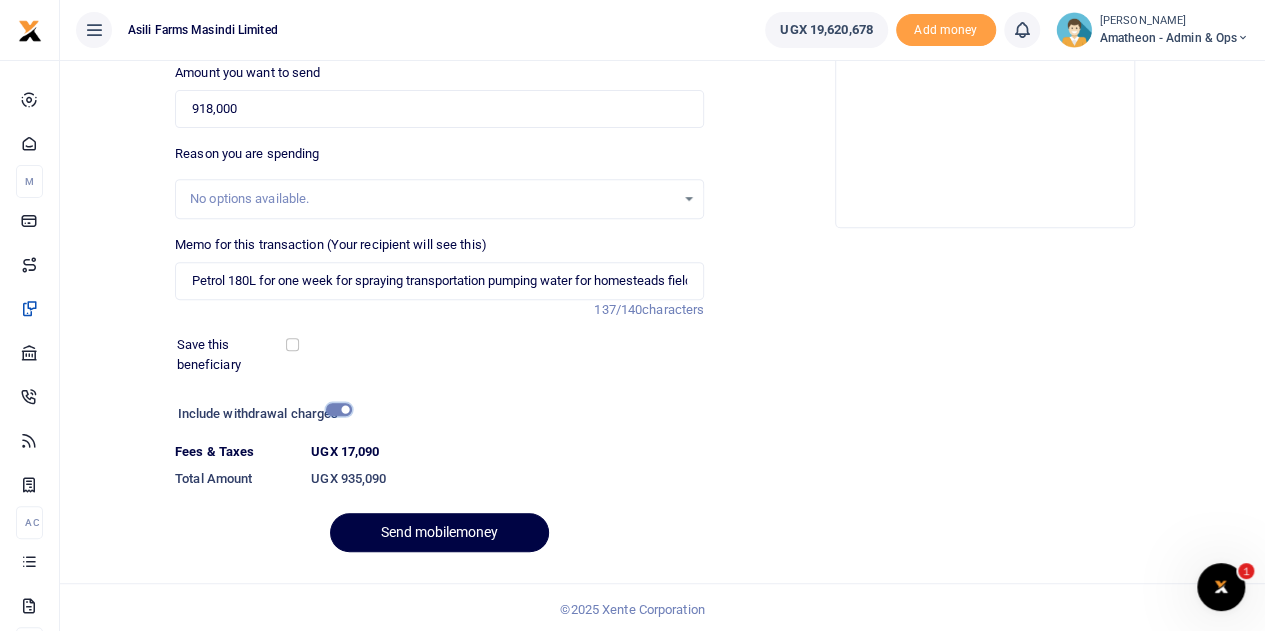 scroll, scrollTop: 308, scrollLeft: 0, axis: vertical 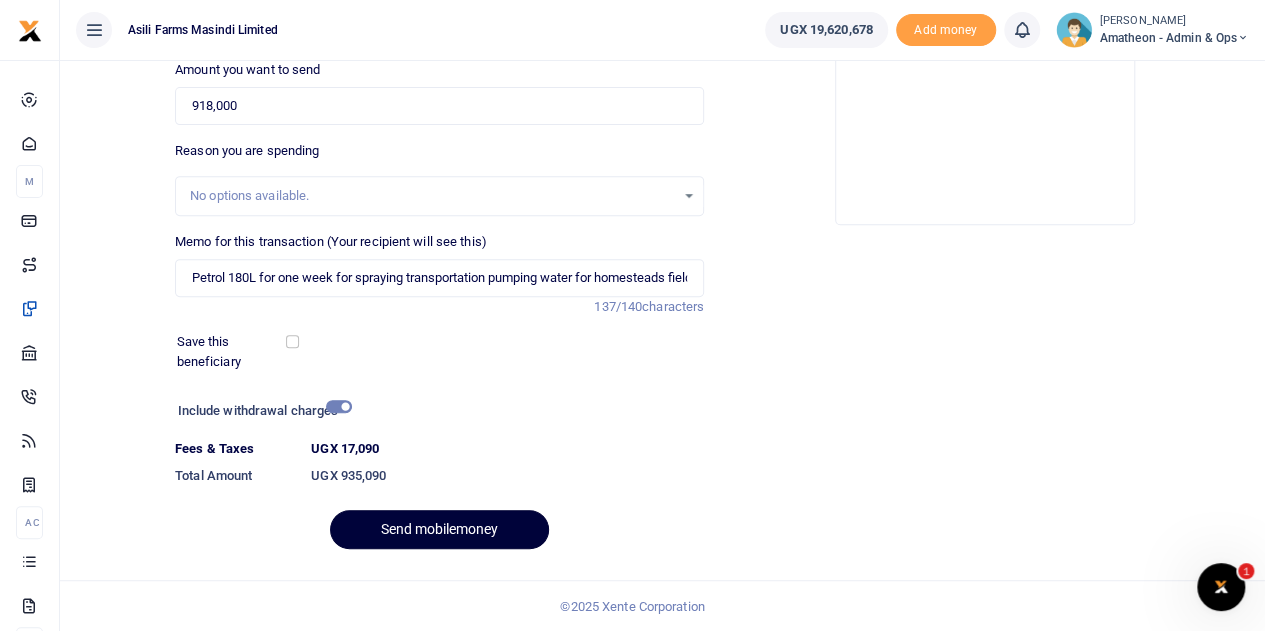 click on "Send mobilemoney" at bounding box center (439, 529) 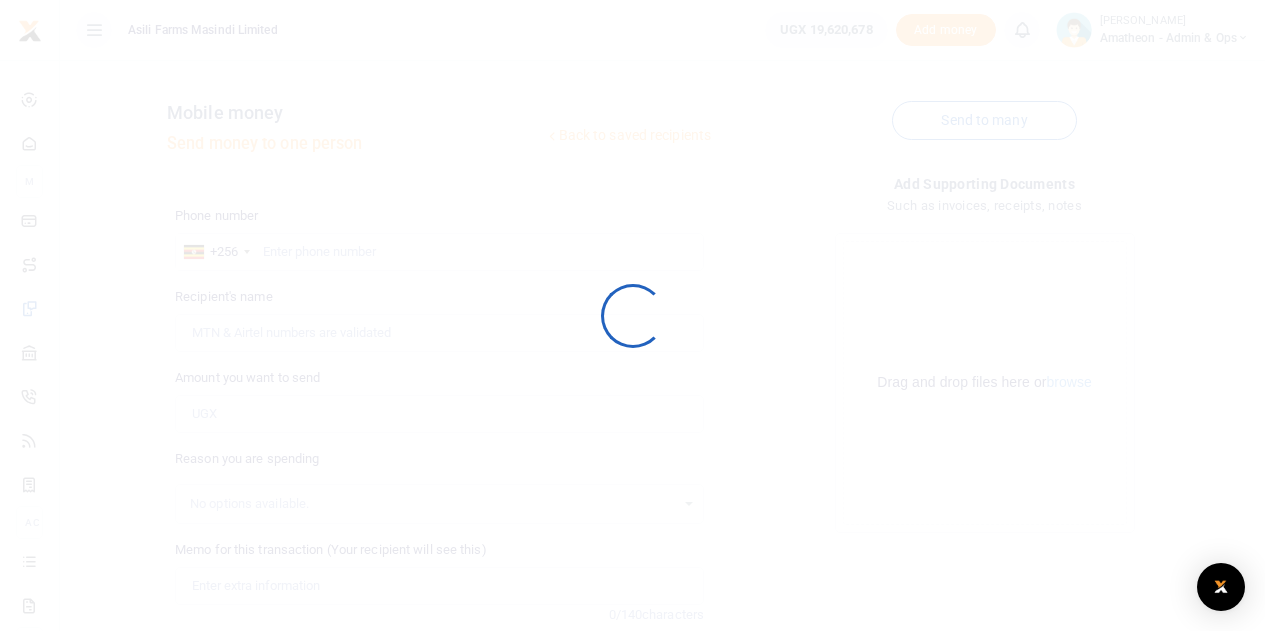 scroll, scrollTop: 252, scrollLeft: 0, axis: vertical 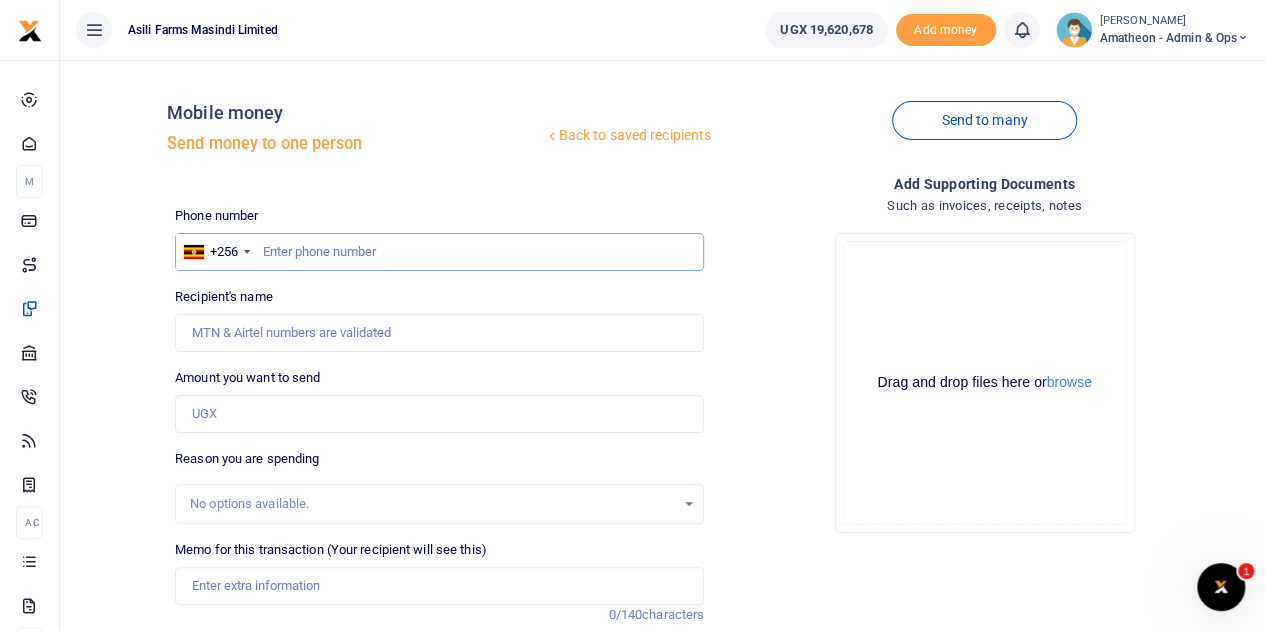 click at bounding box center [439, 252] 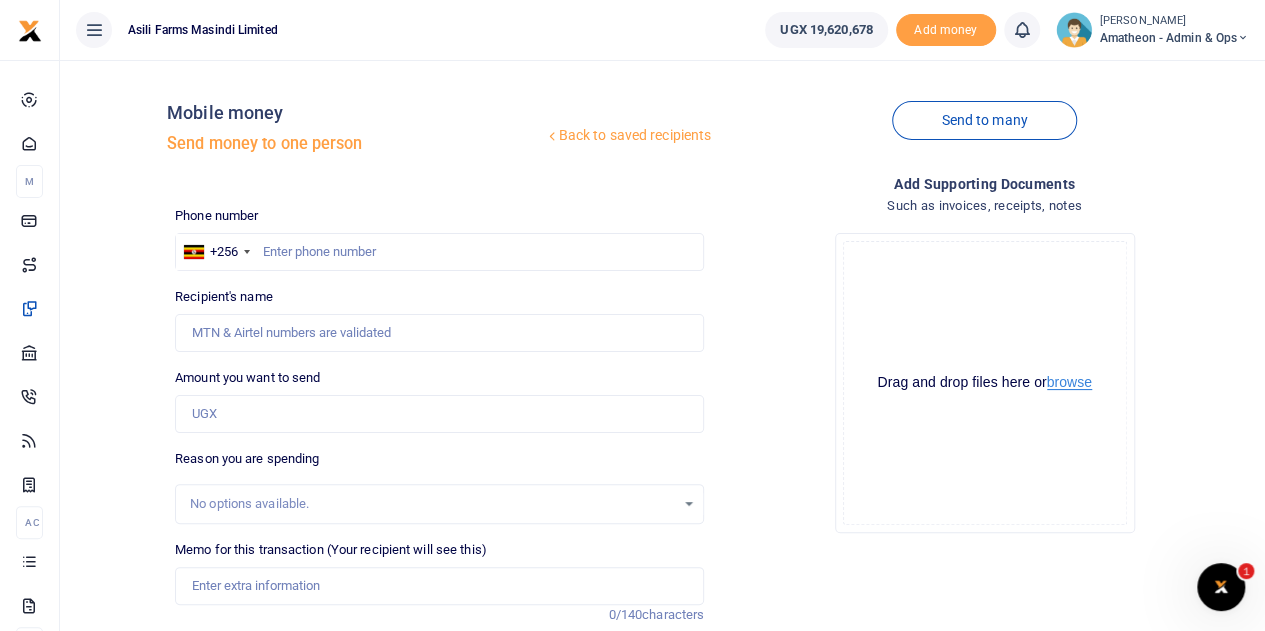 click on "browse" at bounding box center [1069, 382] 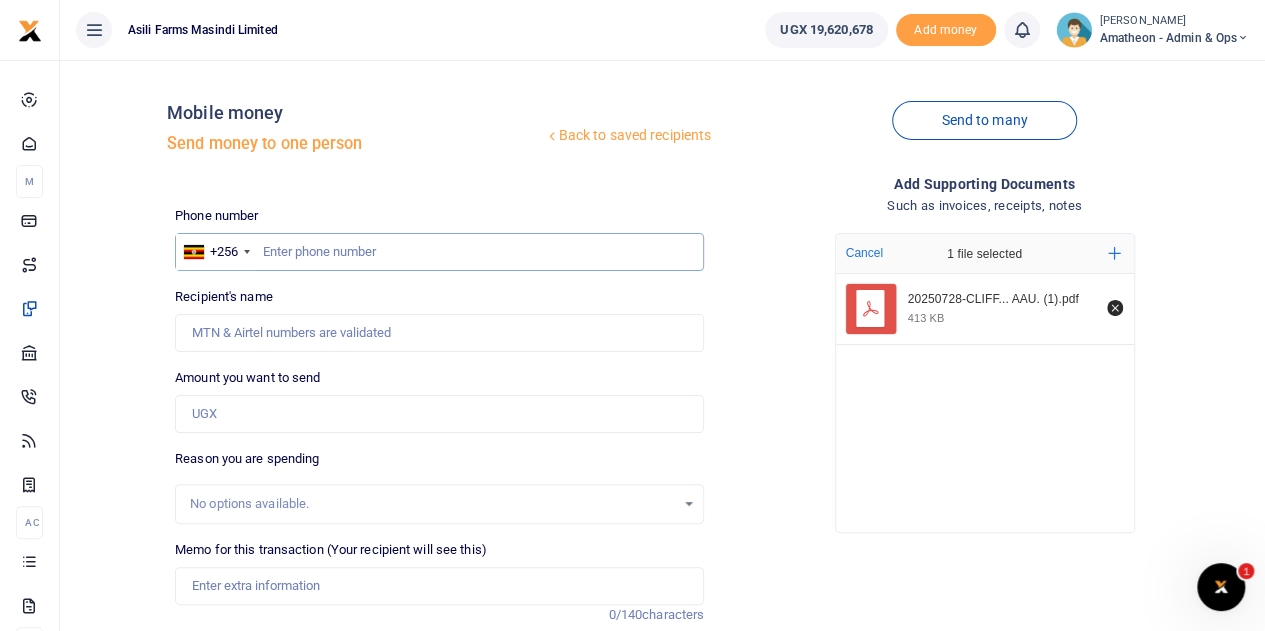 click at bounding box center [439, 252] 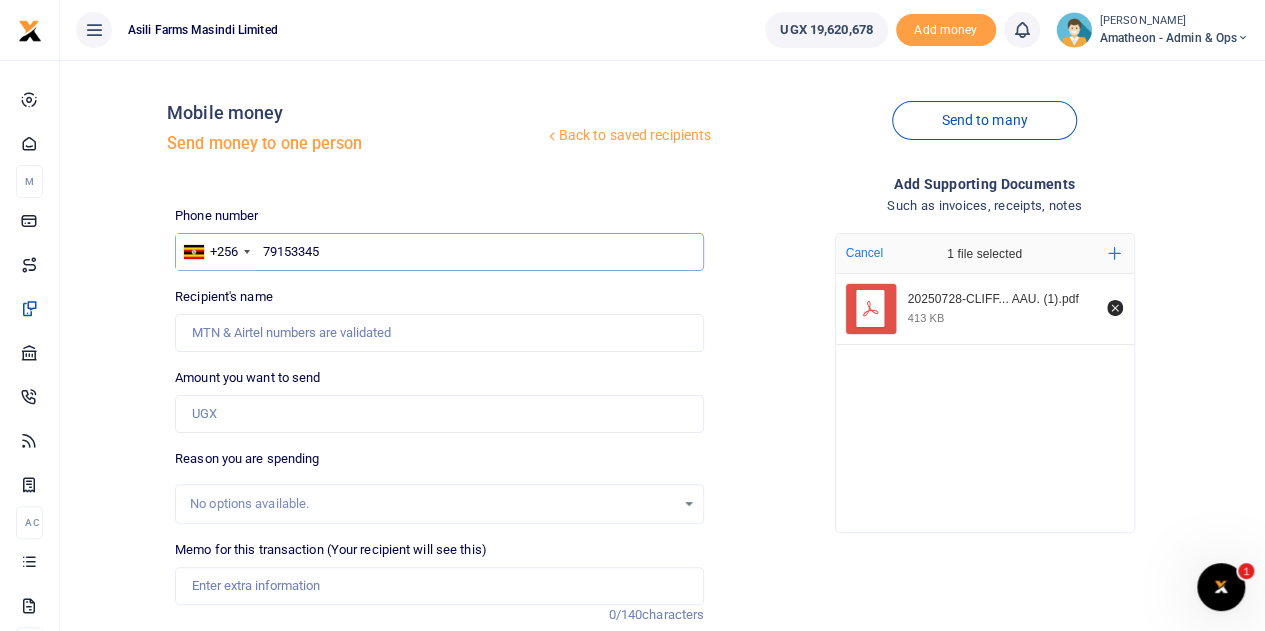 type on "791533455" 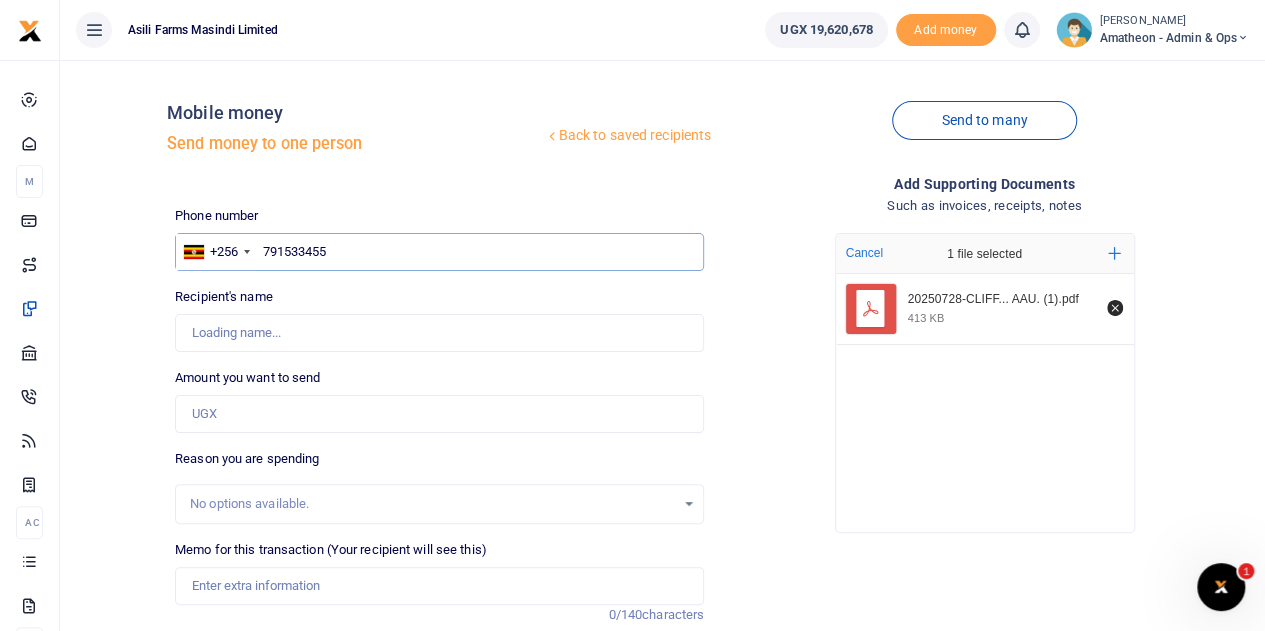 type on "Thapelo Nakedi Cliff Fenyane" 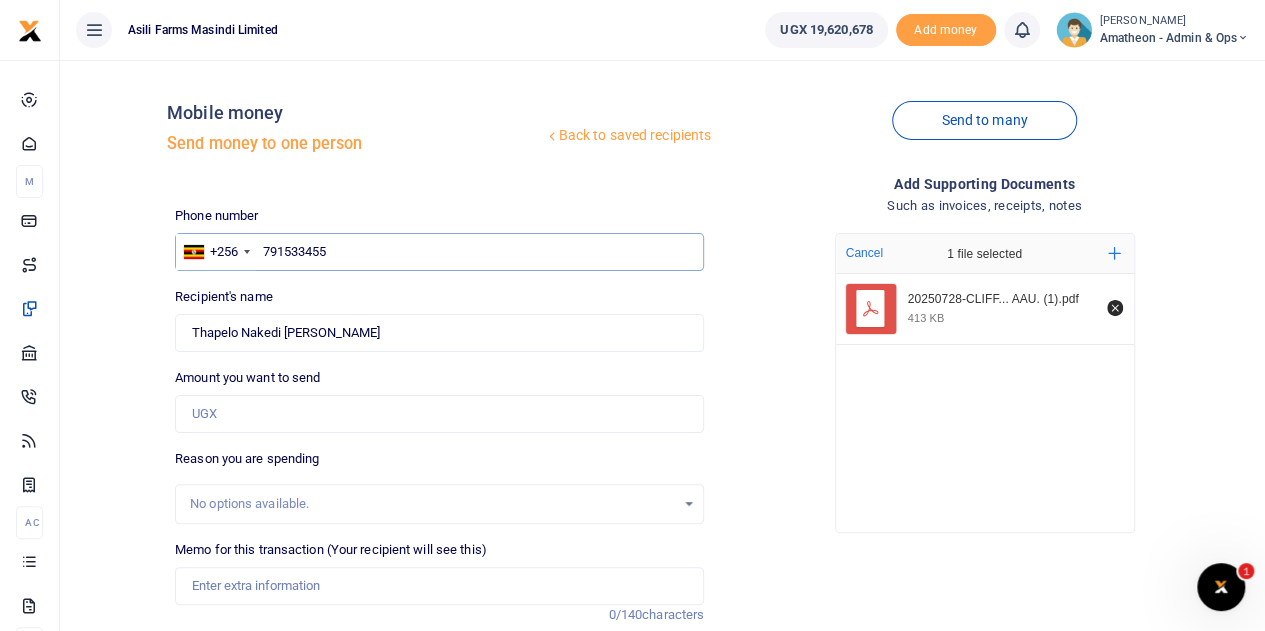 type on "791533455" 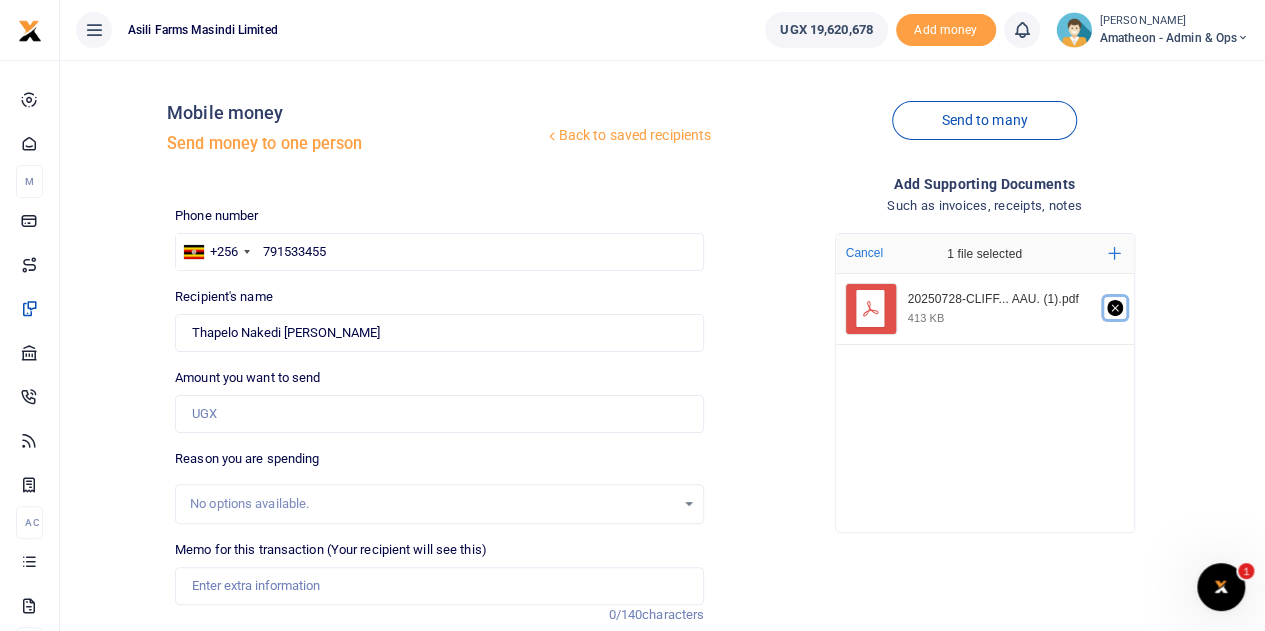 click 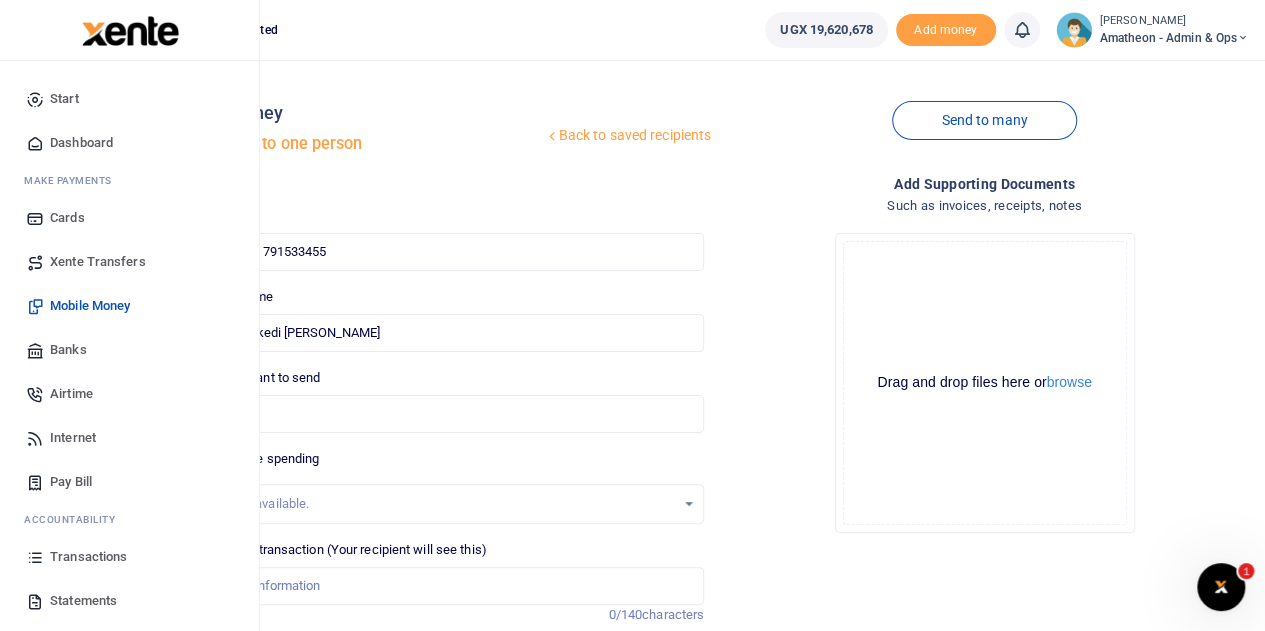 click at bounding box center (35, 557) 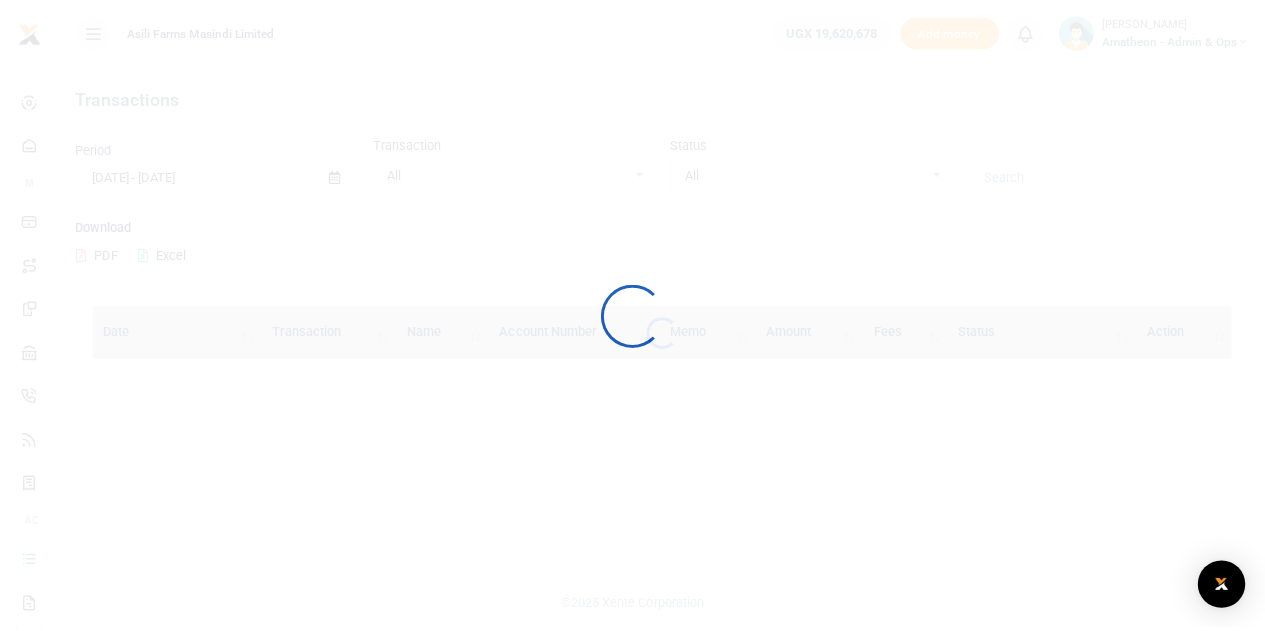 scroll, scrollTop: 0, scrollLeft: 0, axis: both 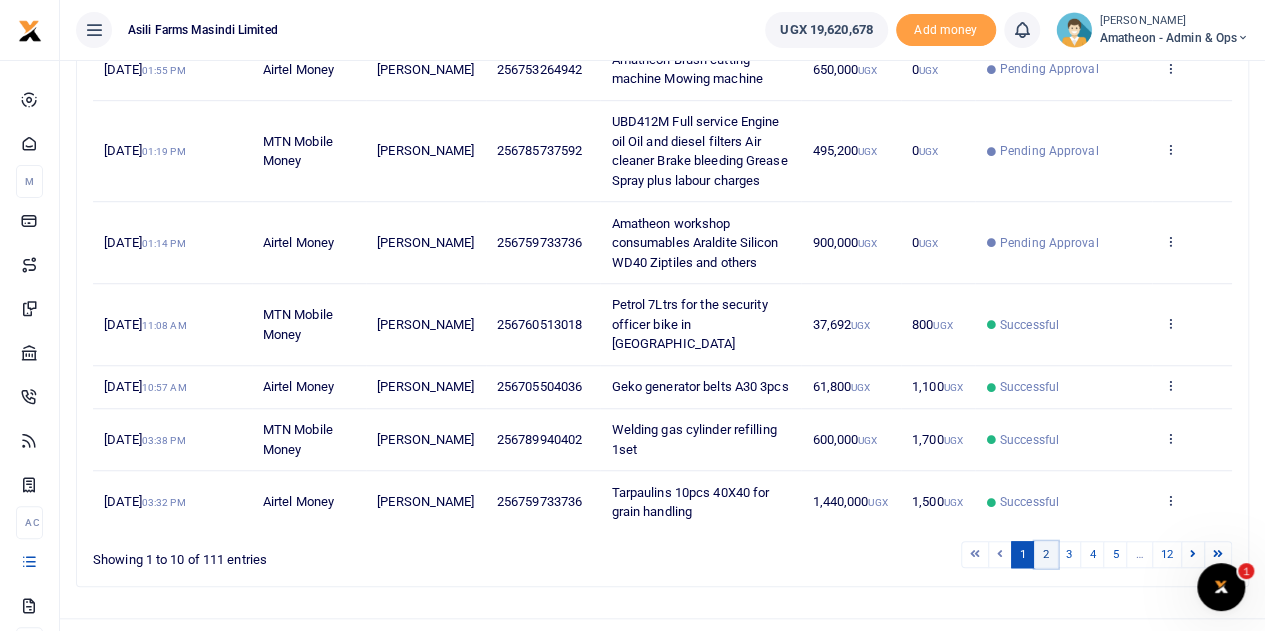 click on "2" at bounding box center [1046, 554] 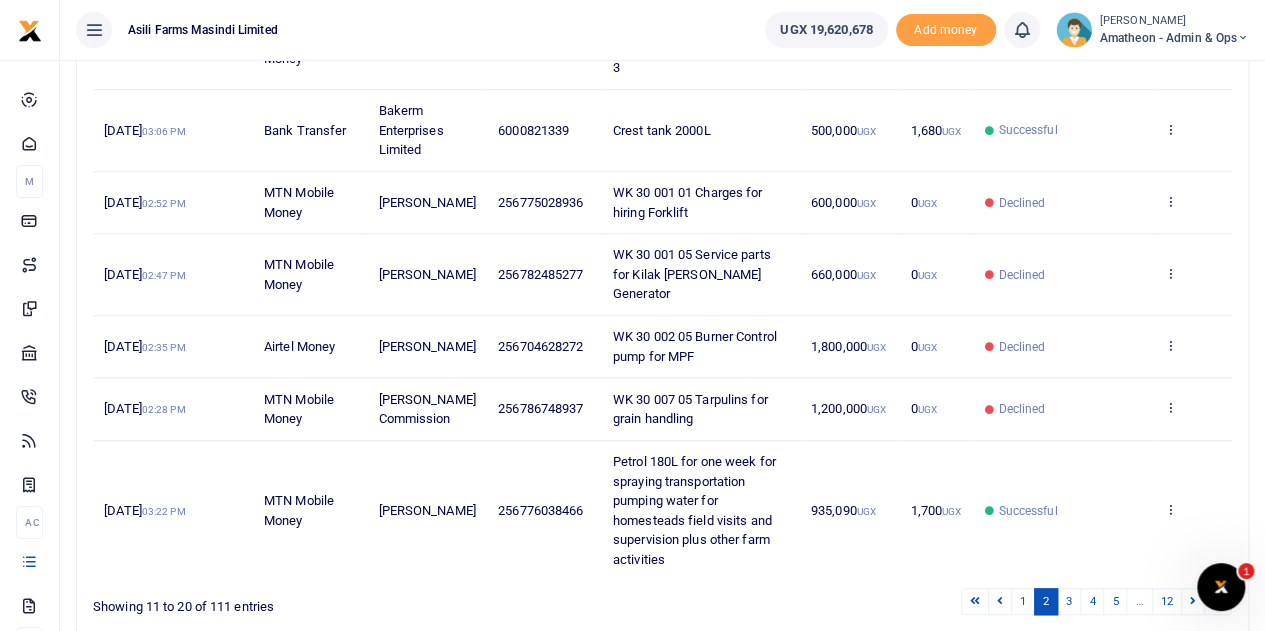 scroll, scrollTop: 550, scrollLeft: 0, axis: vertical 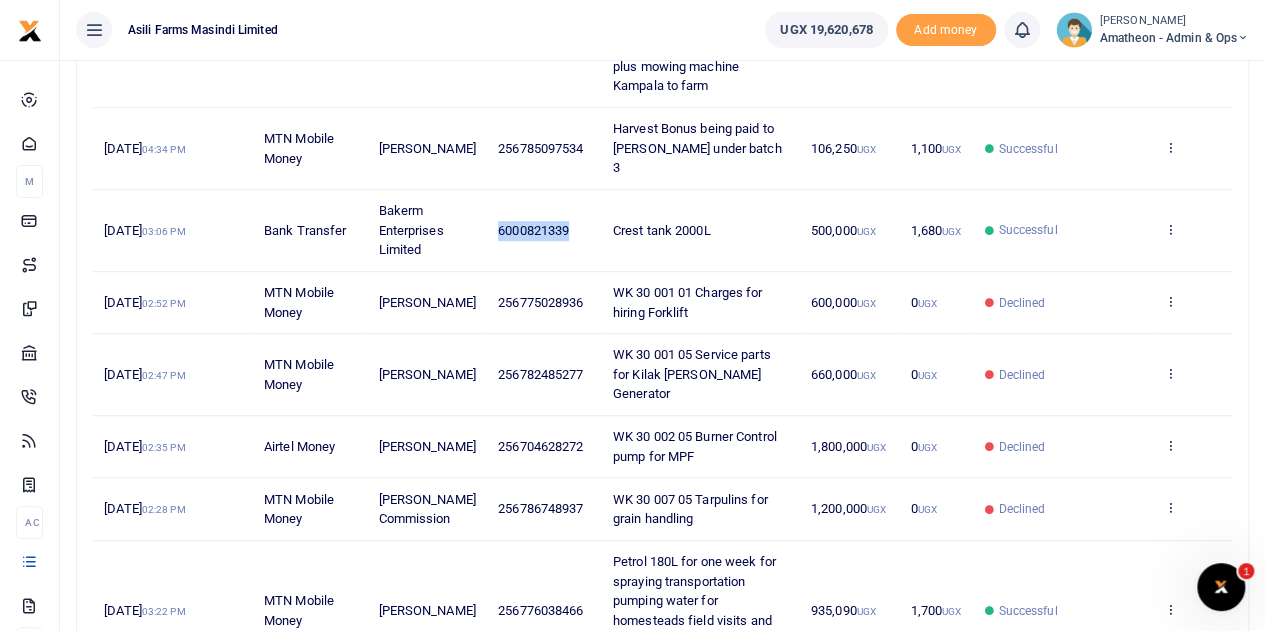 drag, startPoint x: 558, startPoint y: 225, endPoint x: 486, endPoint y: 235, distance: 72.691124 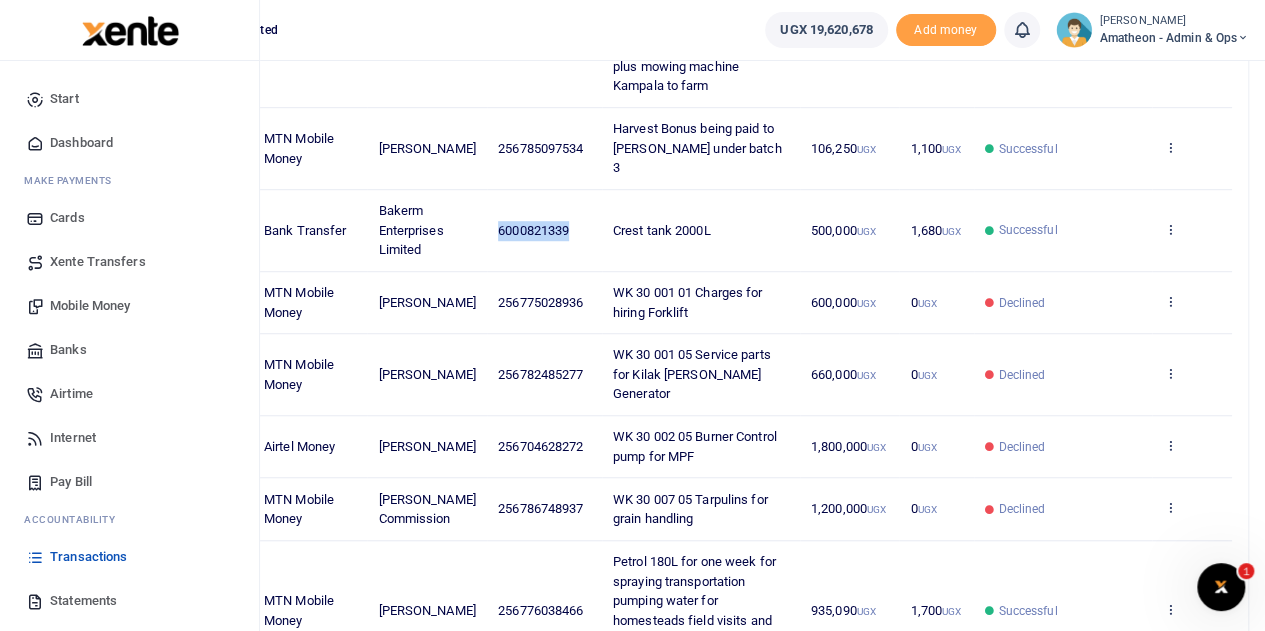 click on "Banks" at bounding box center (68, 350) 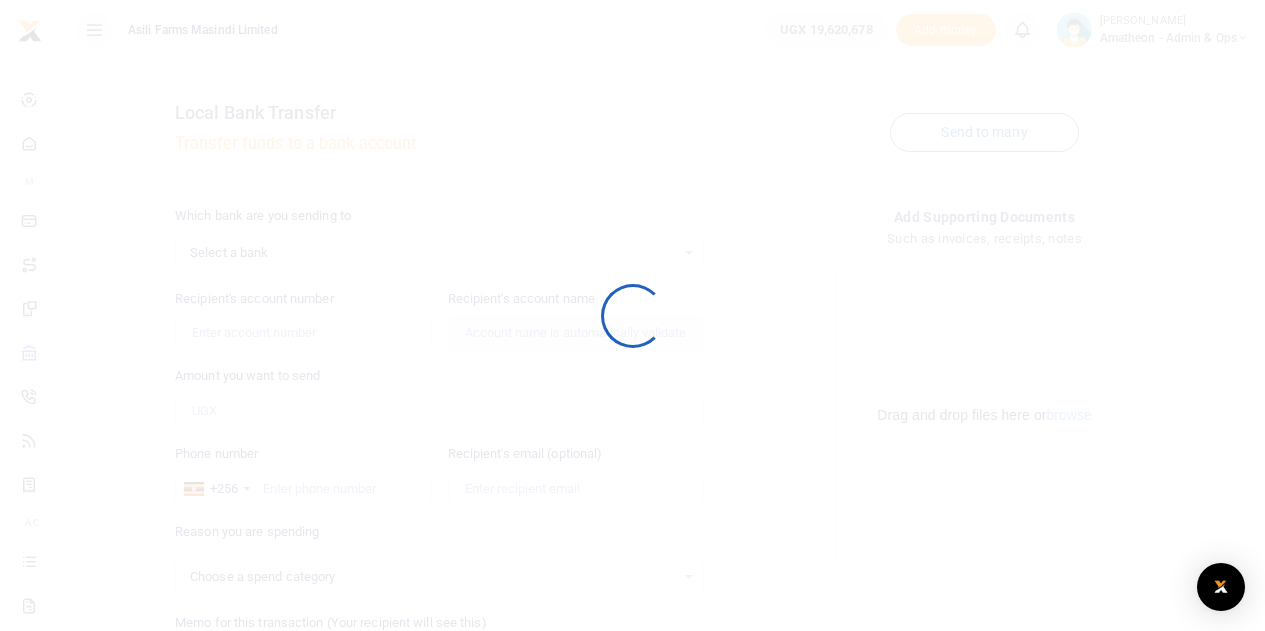 select 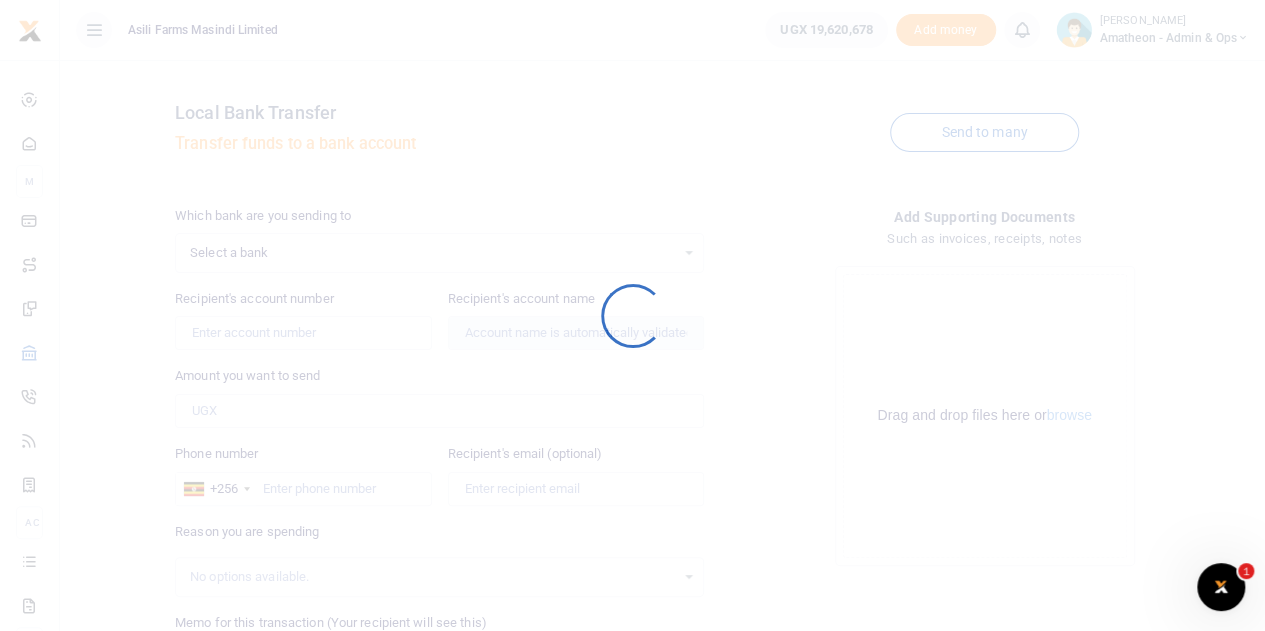 scroll, scrollTop: 0, scrollLeft: 0, axis: both 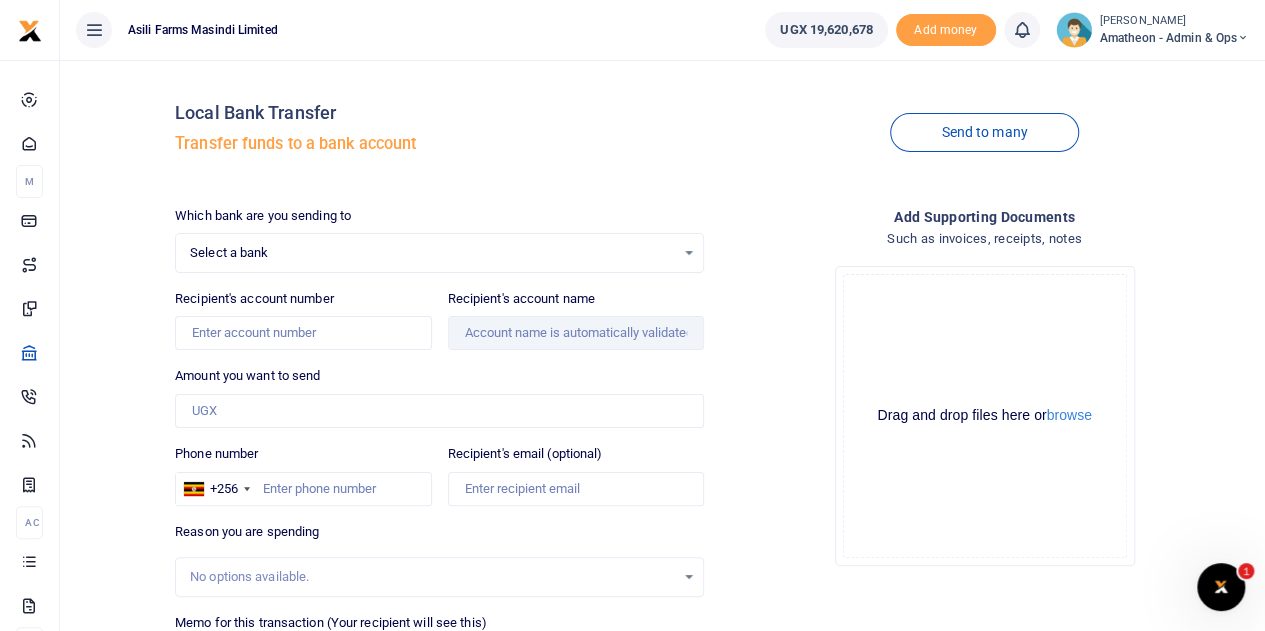 click on "Select a bank Select an option..." at bounding box center (439, 253) 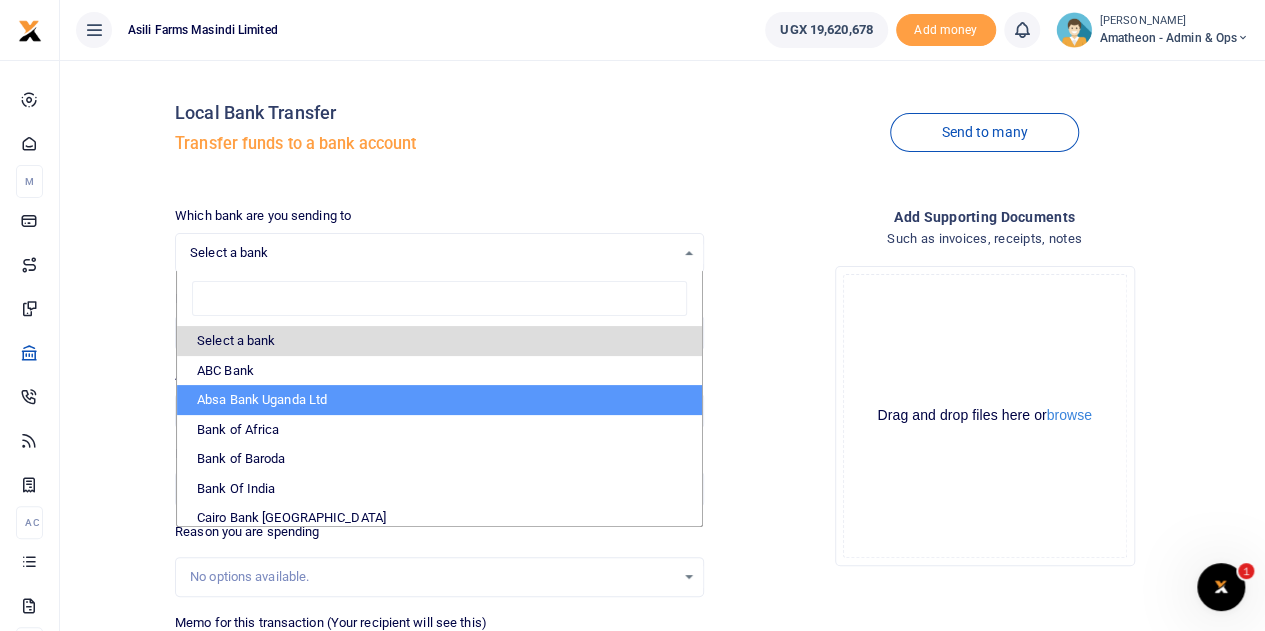 click on "Absa Bank Uganda Ltd" at bounding box center (439, 400) 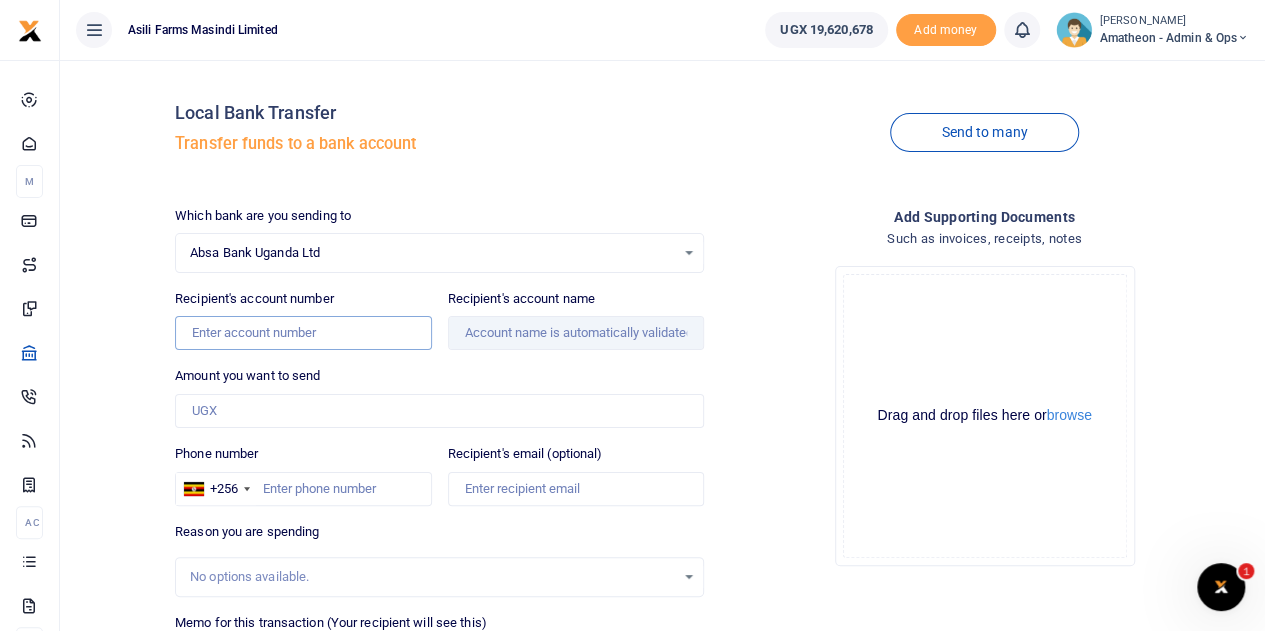 click on "Recipient's account number" at bounding box center [303, 333] 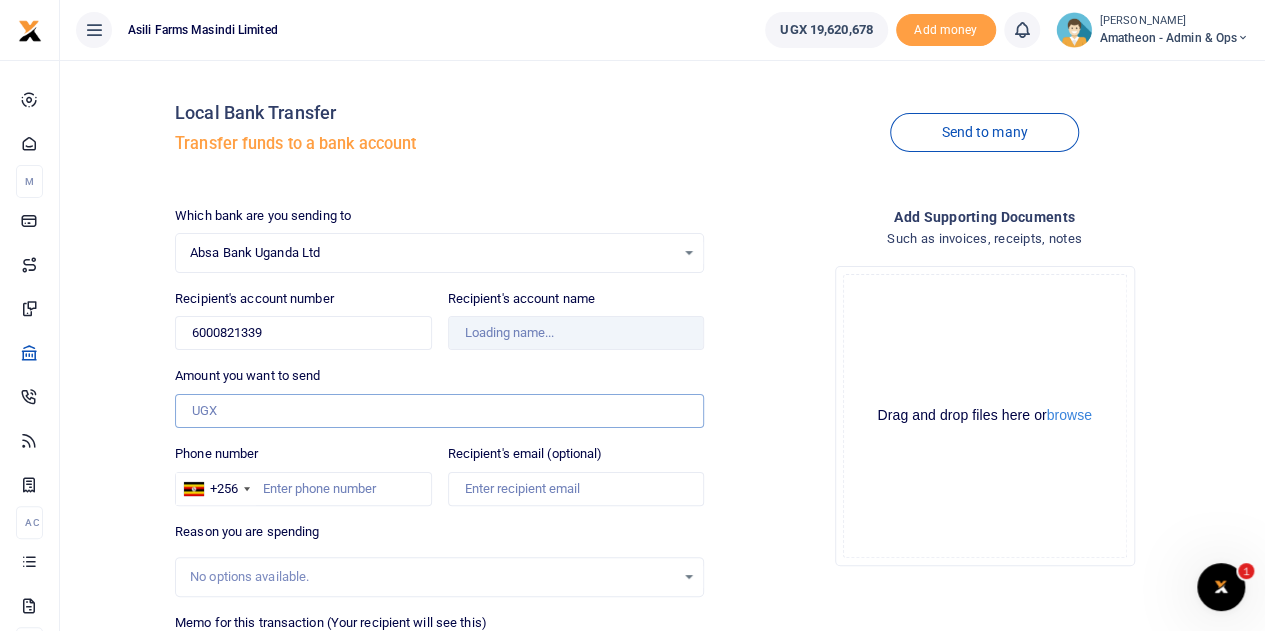 click on "Amount you want to send" at bounding box center (439, 411) 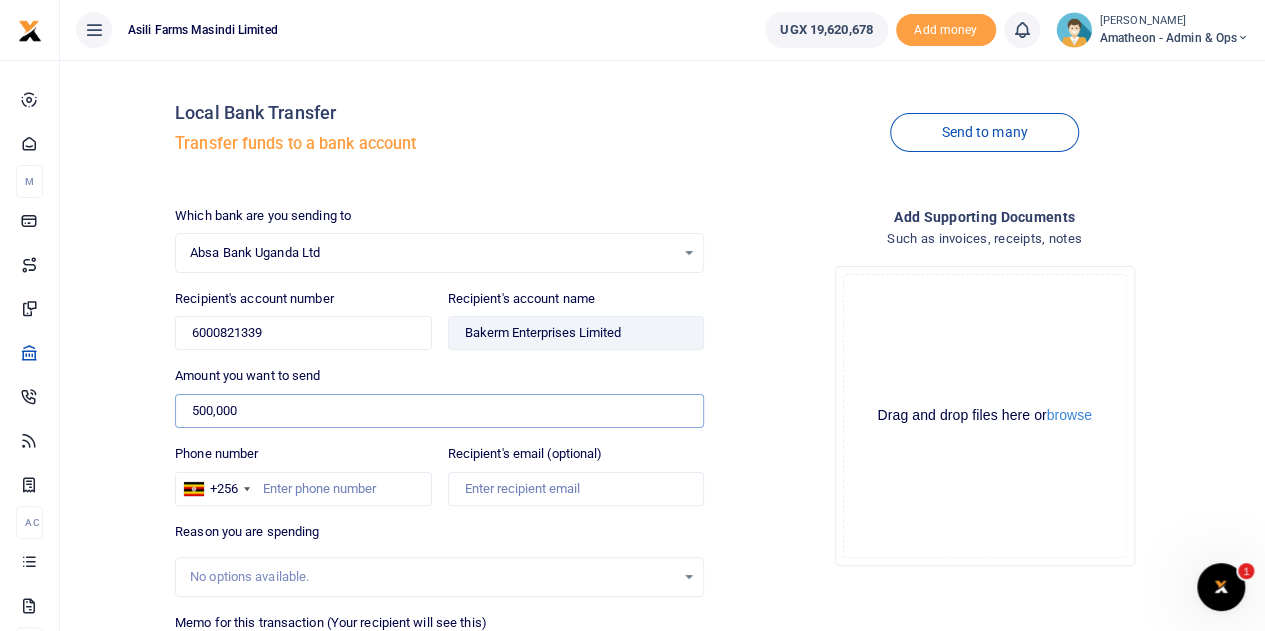 type on "500,000" 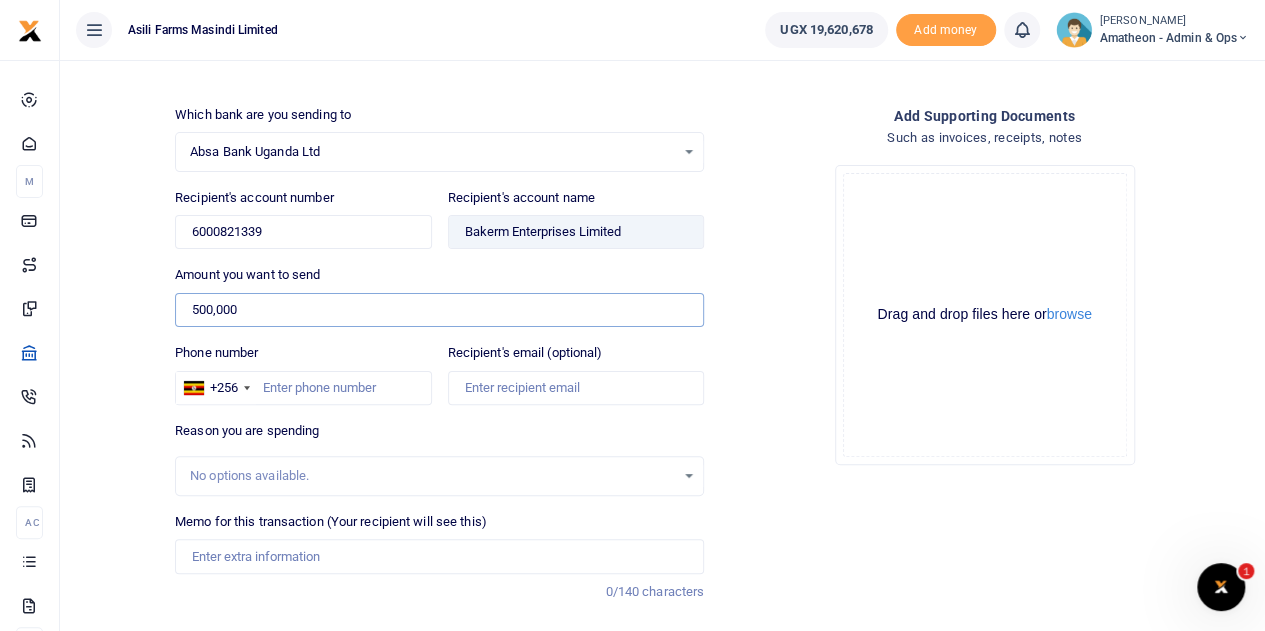 scroll, scrollTop: 219, scrollLeft: 0, axis: vertical 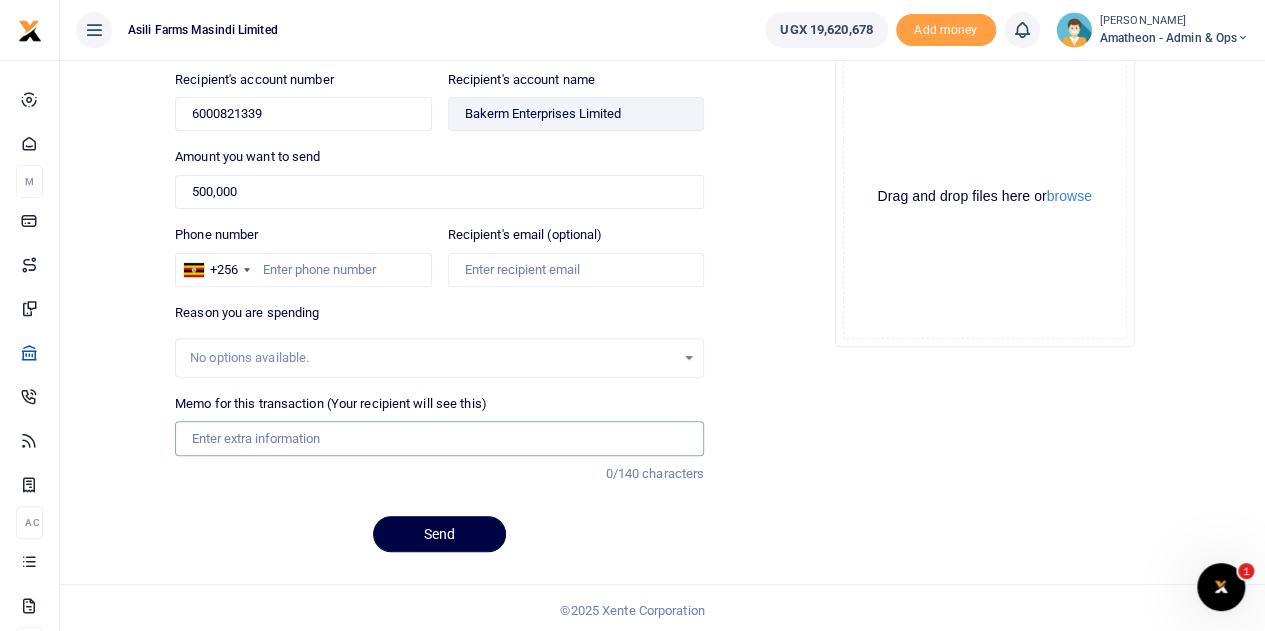click on "Memo for this transaction (Your recipient will see this)" at bounding box center [439, 438] 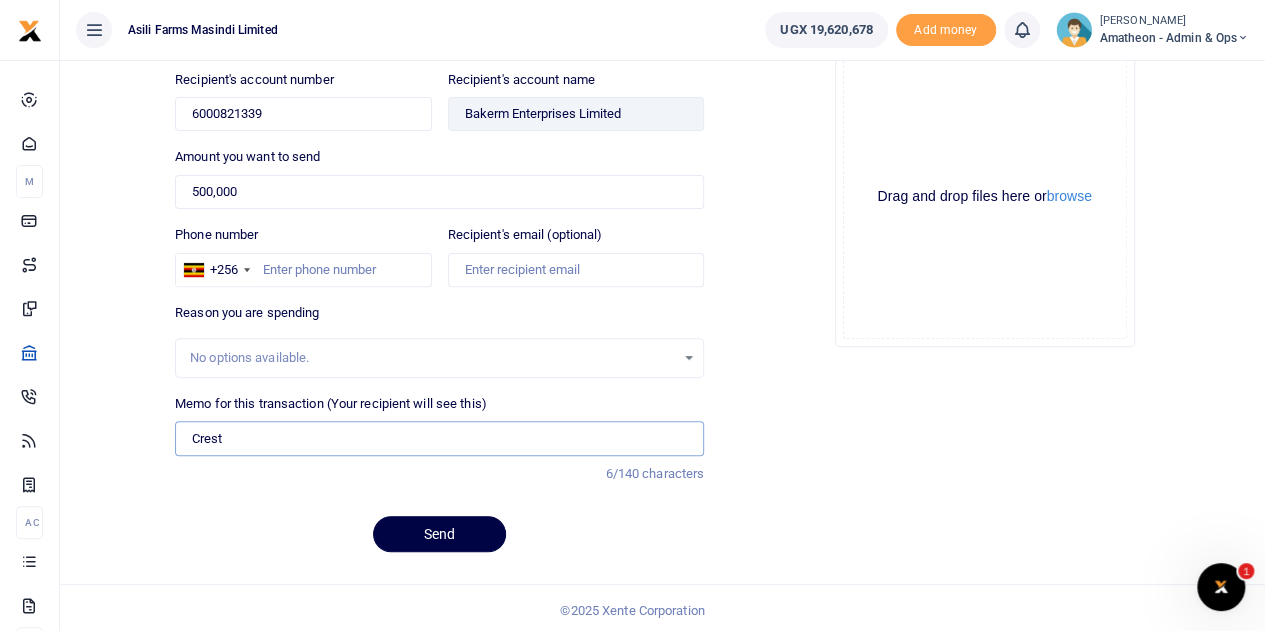 type on "Crest tank 2000L" 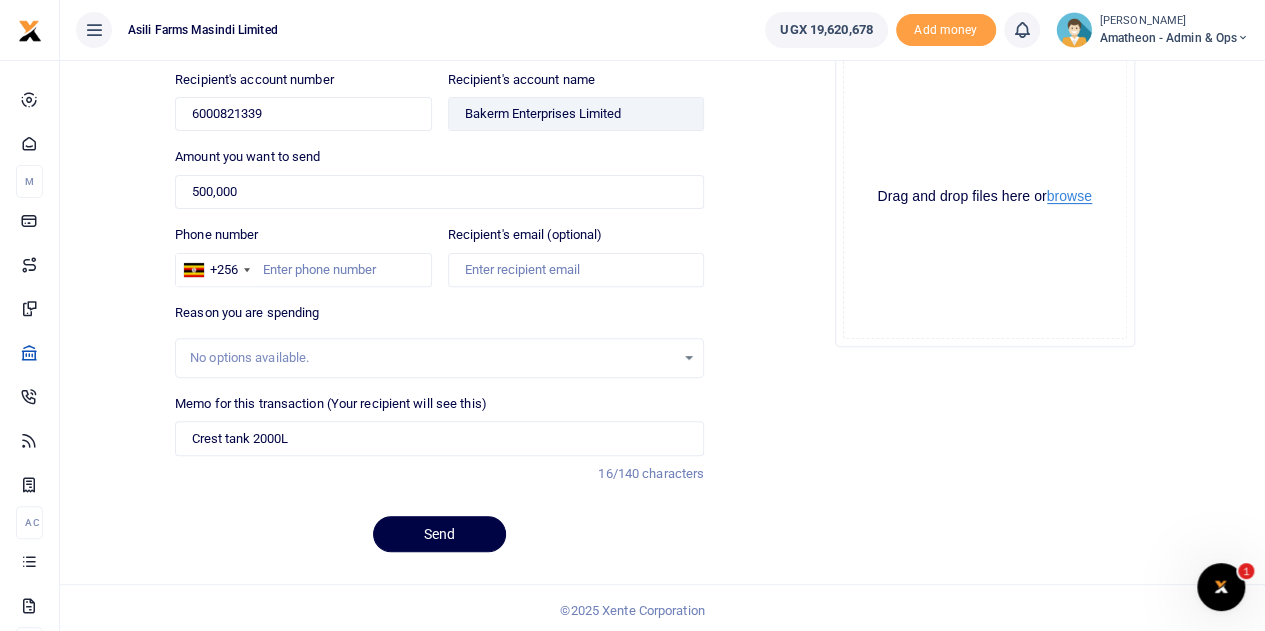 click on "browse" at bounding box center [1069, 196] 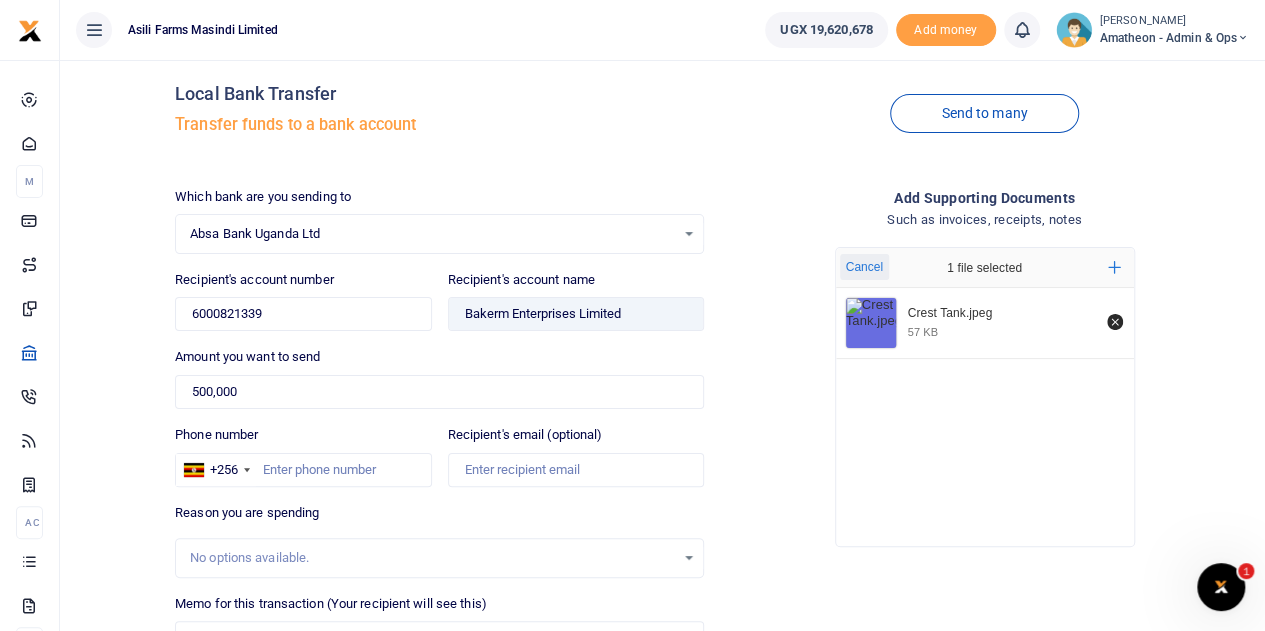 scroll, scrollTop: 219, scrollLeft: 0, axis: vertical 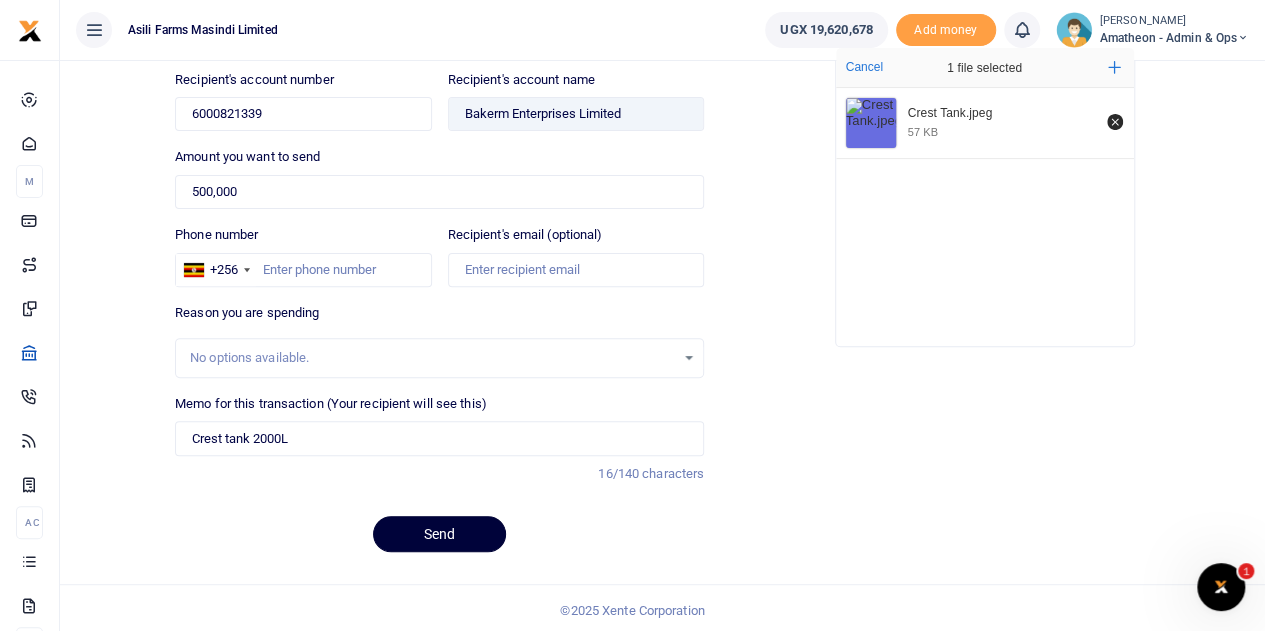click on "Send" at bounding box center (439, 534) 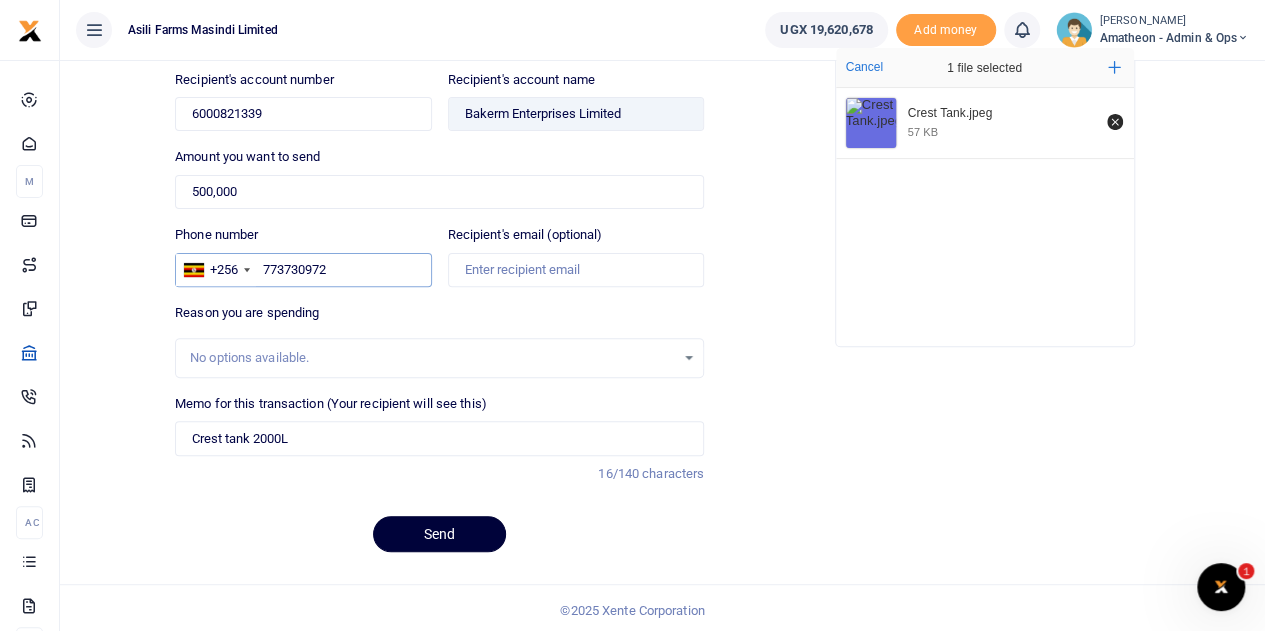 type on "773730972" 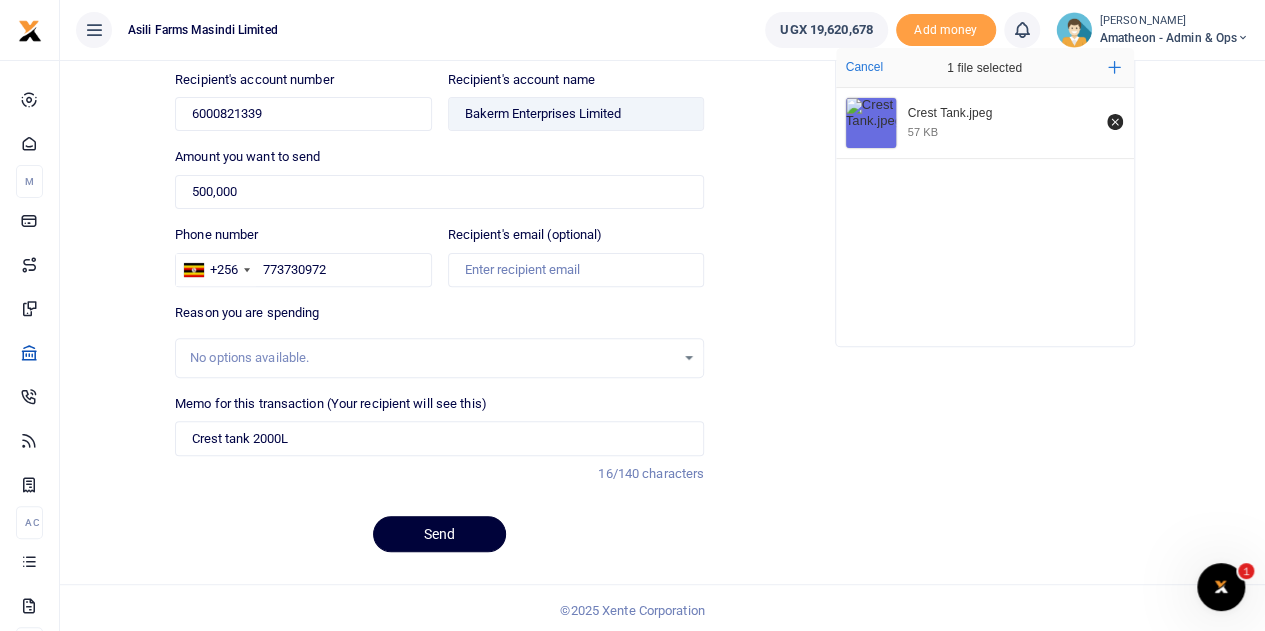 click on "Send" at bounding box center (439, 534) 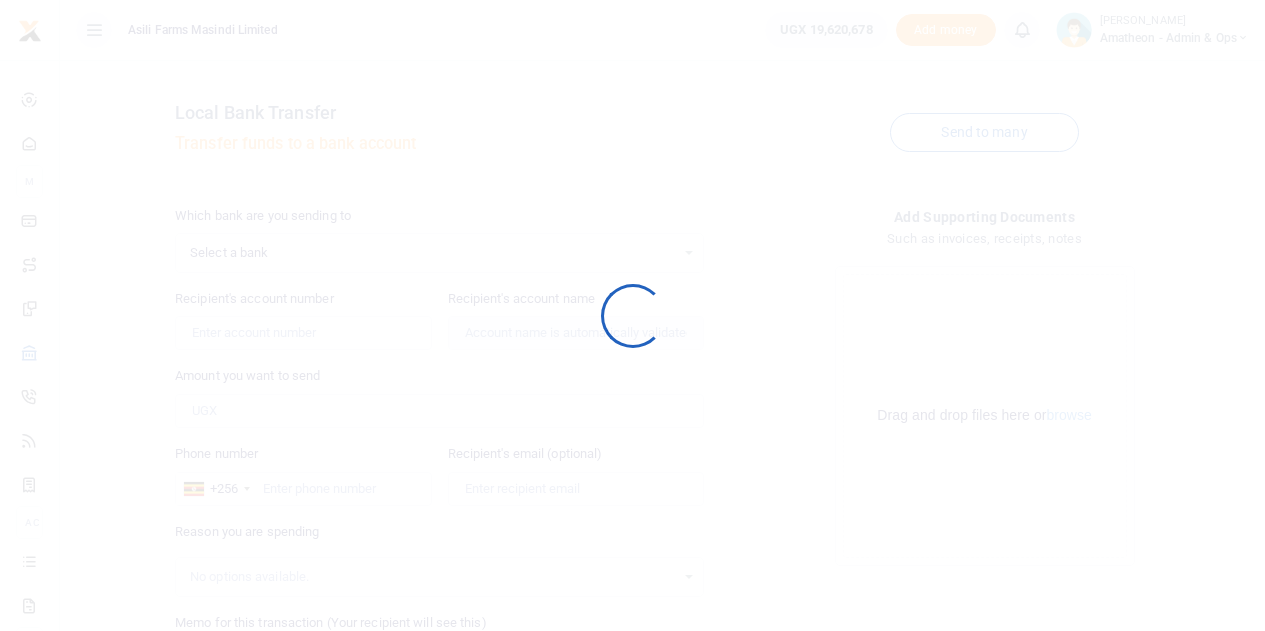 scroll, scrollTop: 0, scrollLeft: 0, axis: both 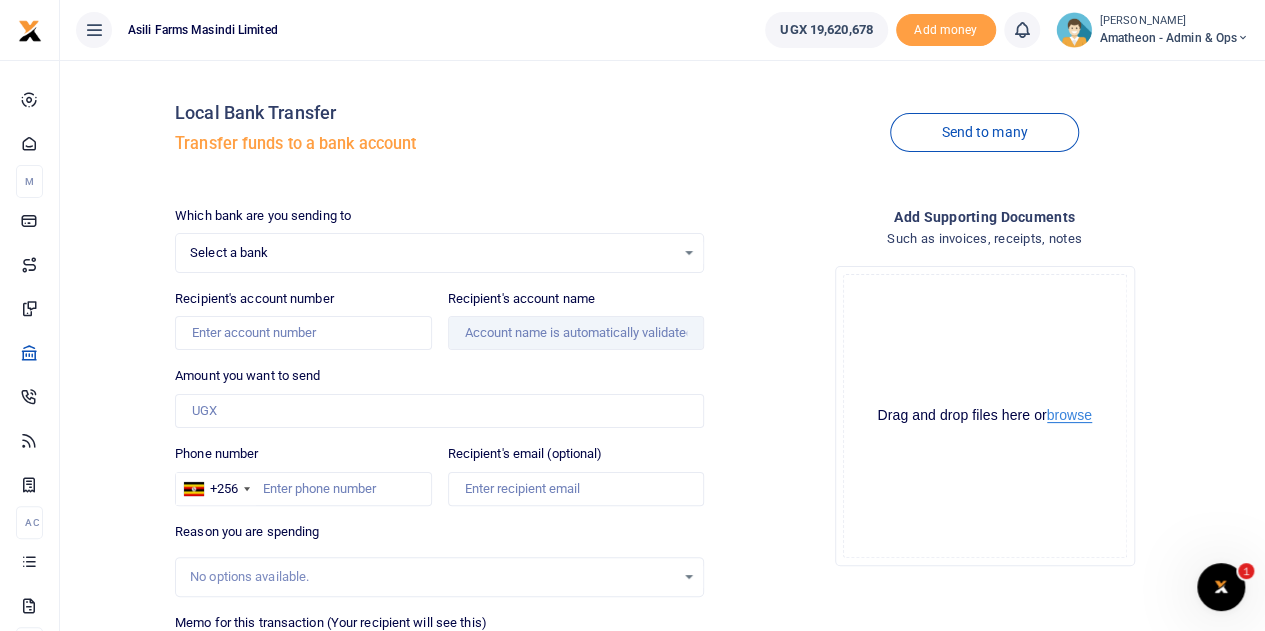 click on "browse" at bounding box center (1069, 415) 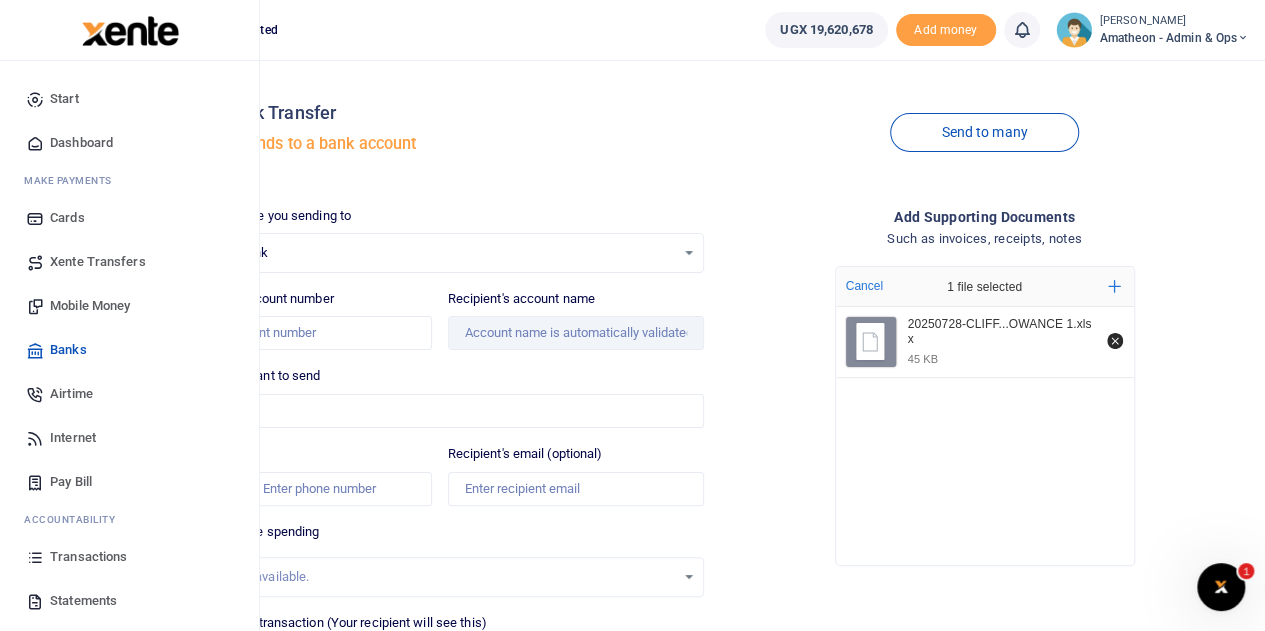 click on "Mobile Money" at bounding box center (90, 306) 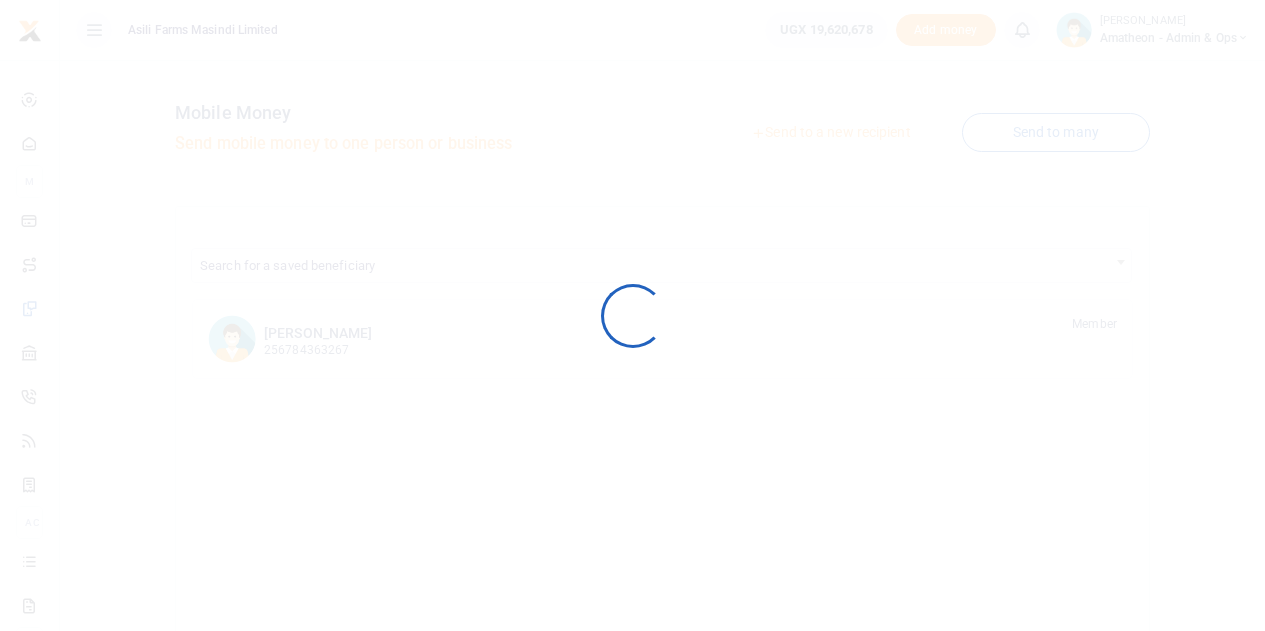 scroll, scrollTop: 0, scrollLeft: 0, axis: both 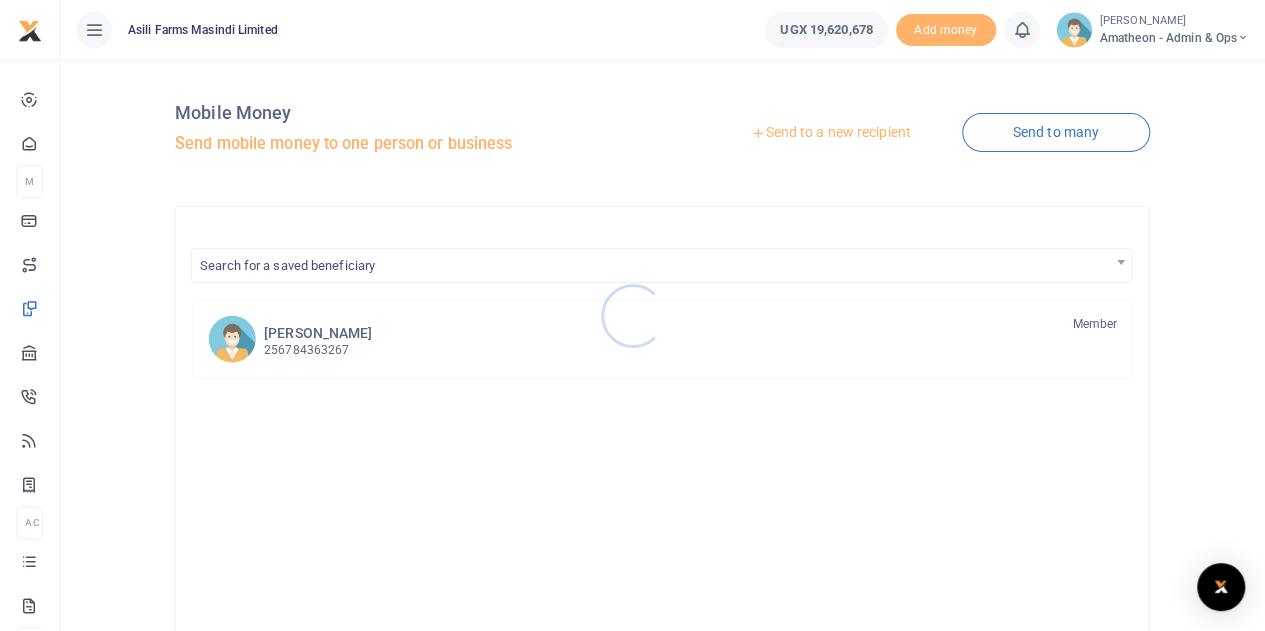 click at bounding box center [632, 315] 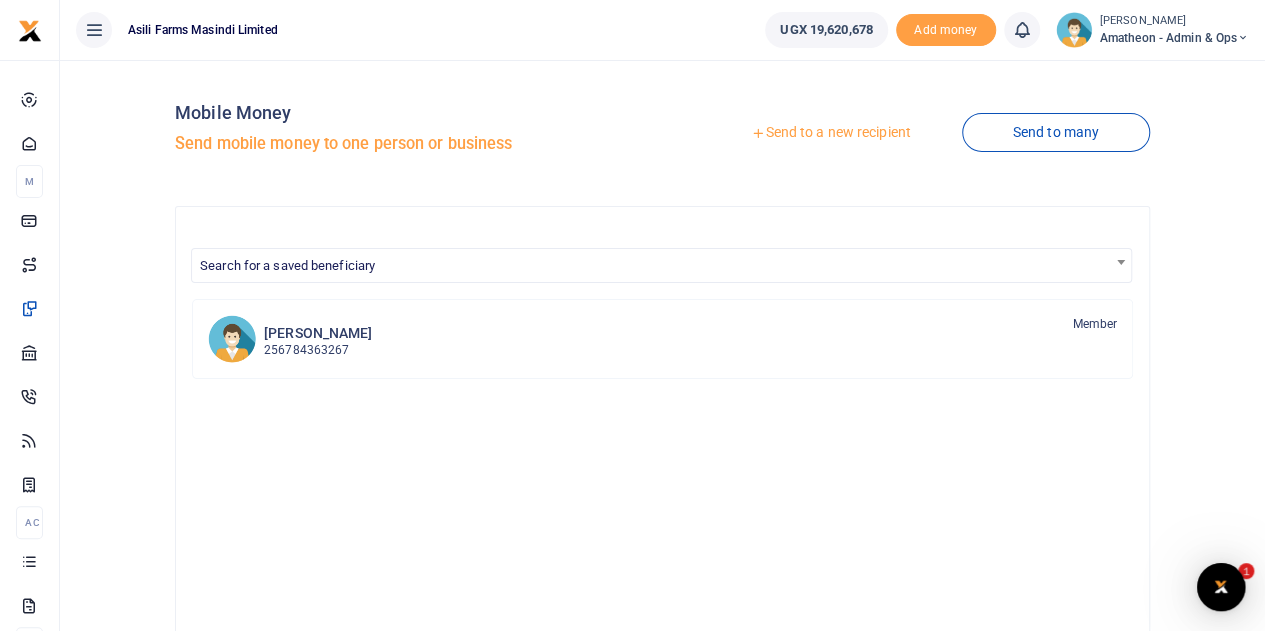 scroll, scrollTop: 0, scrollLeft: 0, axis: both 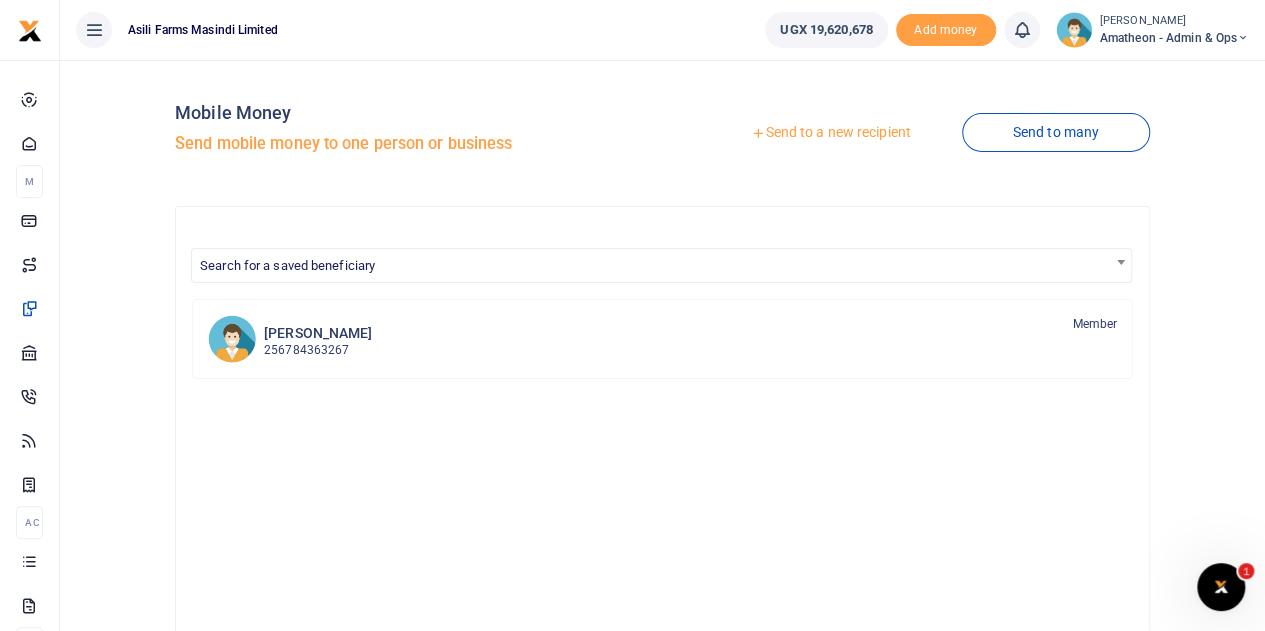 click on "Send to a new recipient" at bounding box center (830, 133) 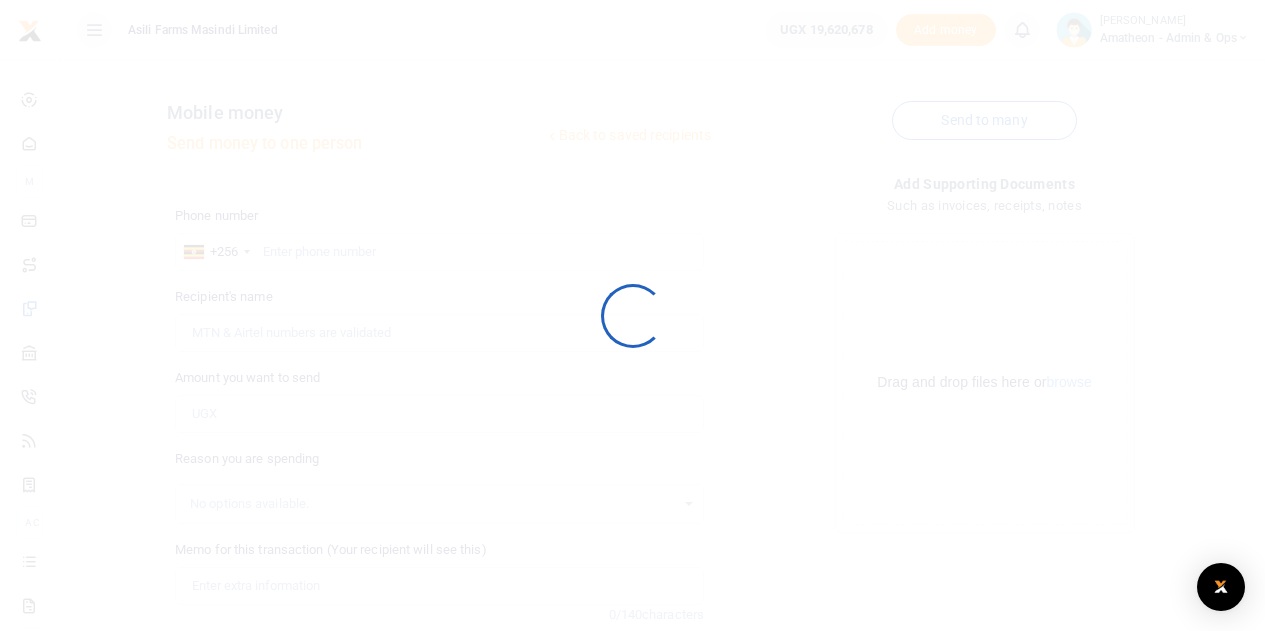 scroll, scrollTop: 0, scrollLeft: 0, axis: both 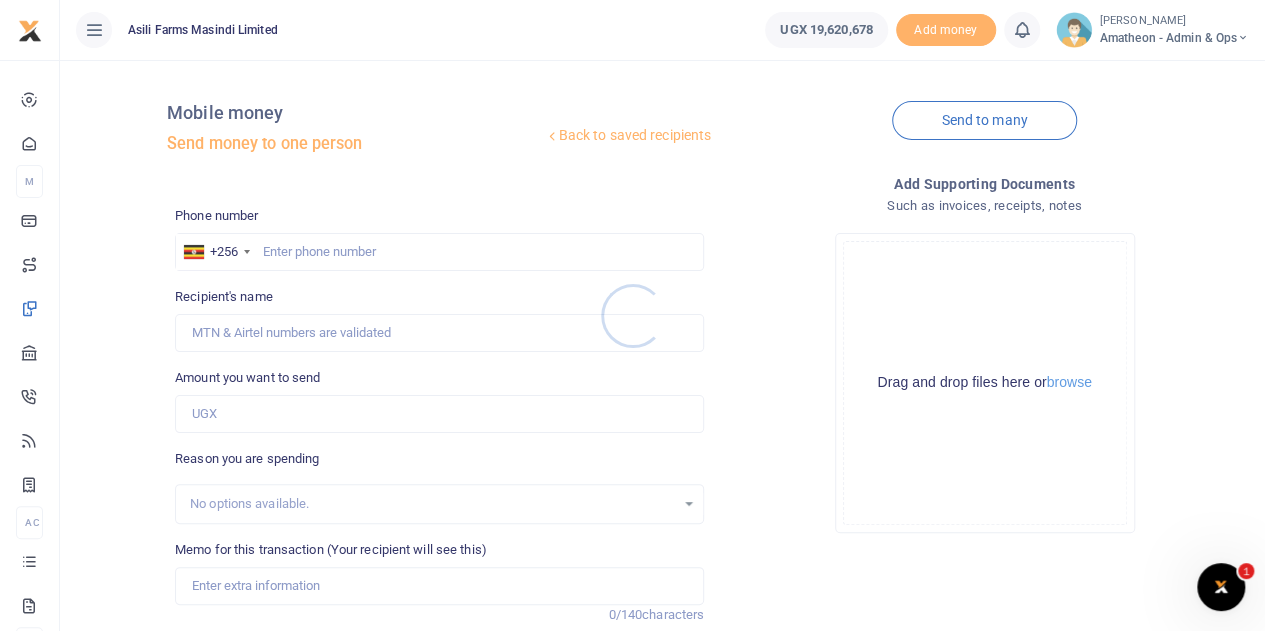 click at bounding box center (632, 315) 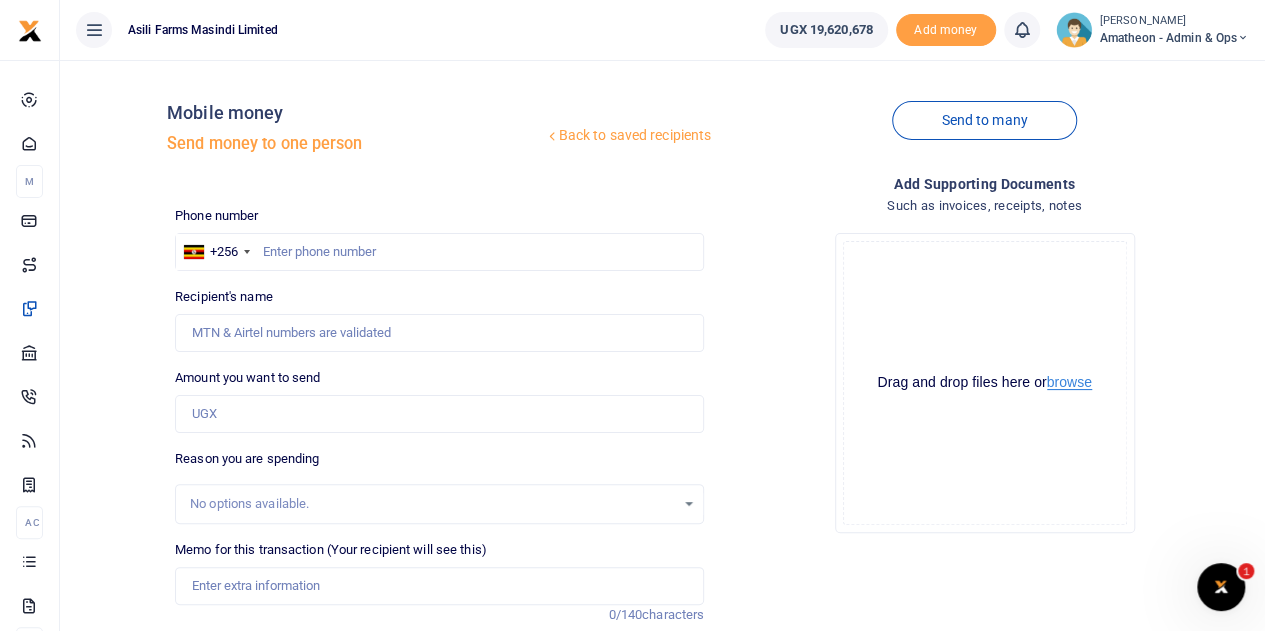 click on "browse" at bounding box center [1069, 382] 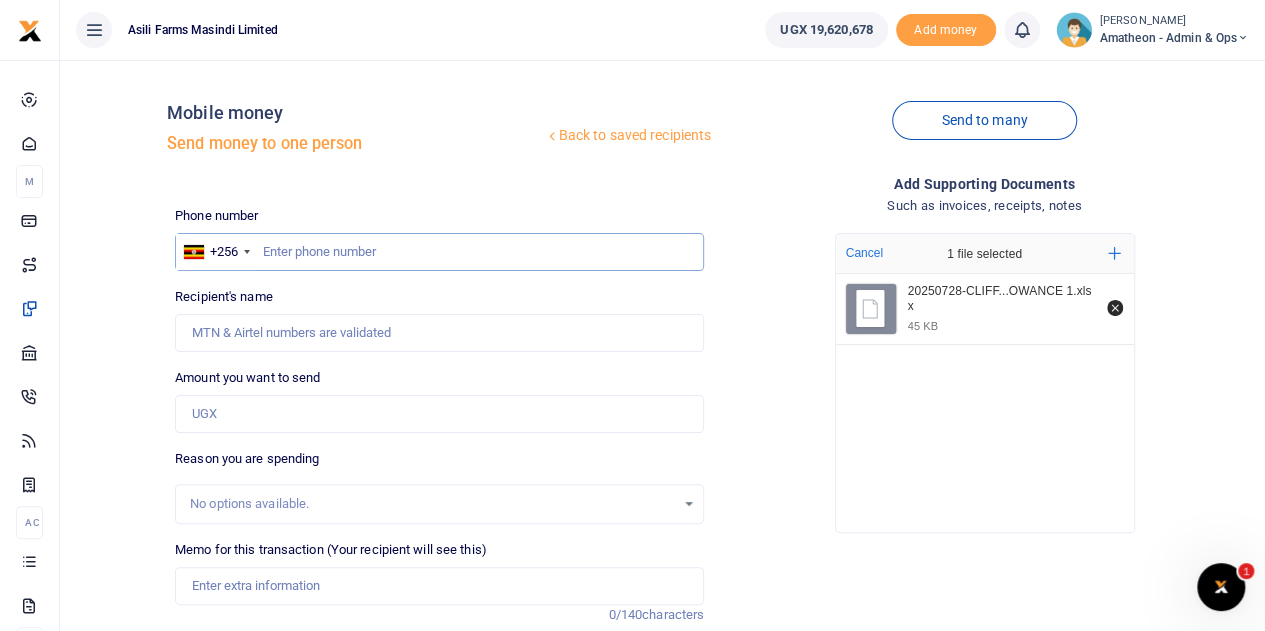 click at bounding box center [439, 252] 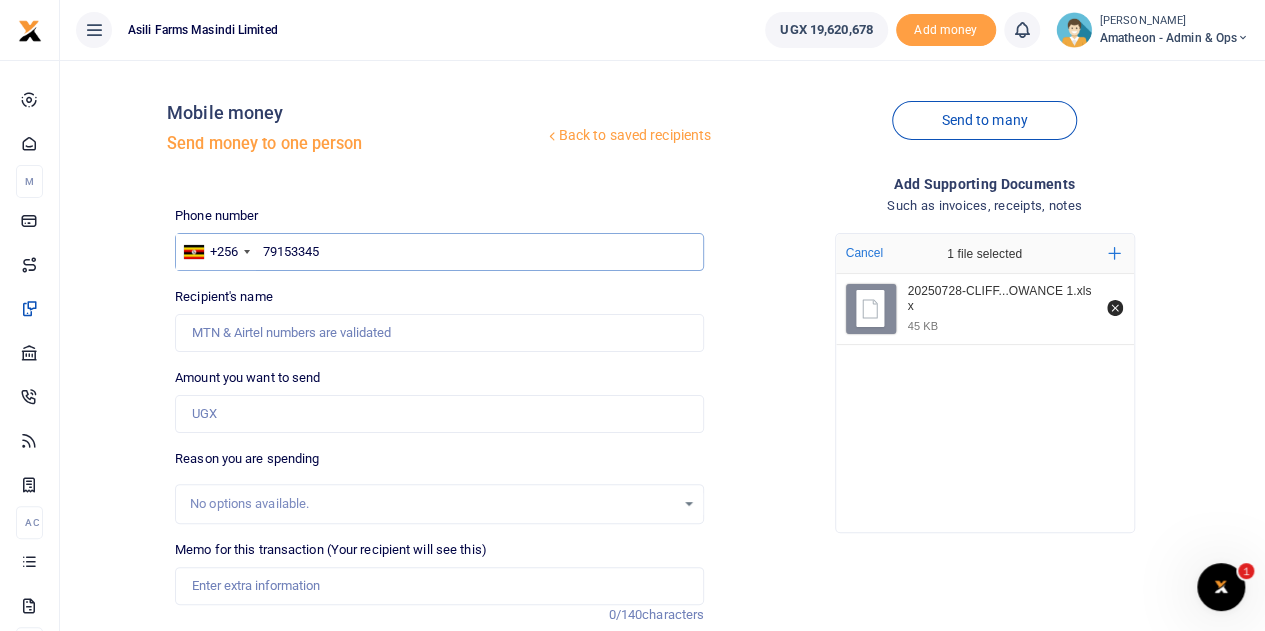 type on "791533455" 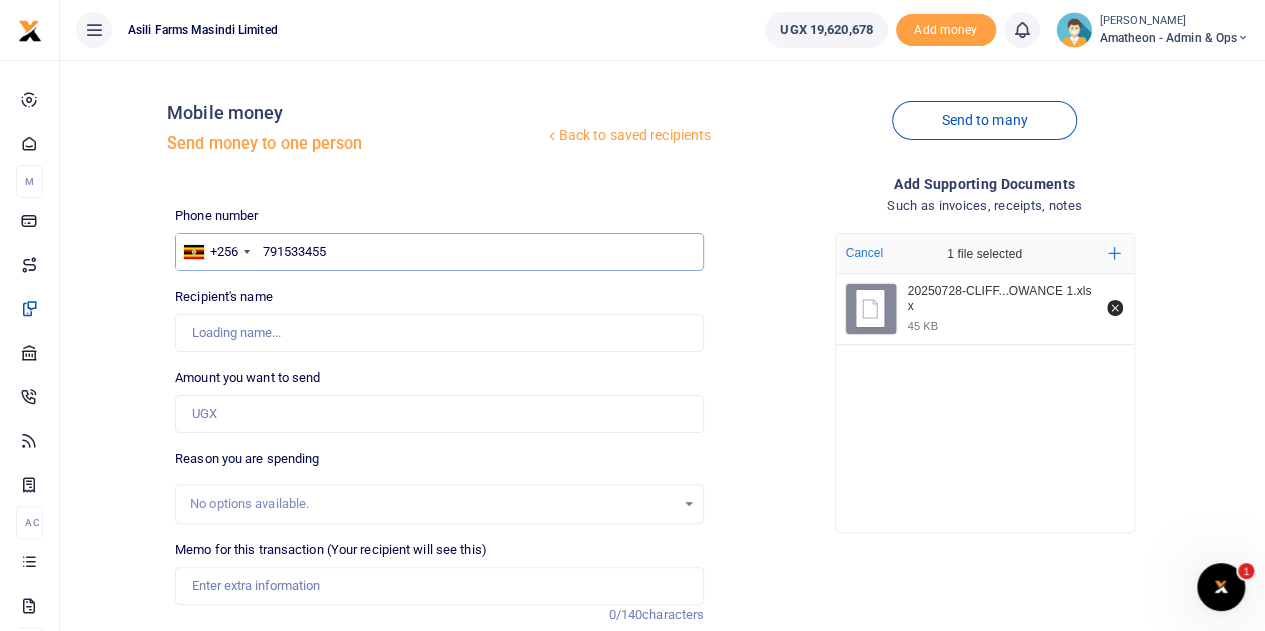 type on "Thapelo Nakedi [PERSON_NAME]" 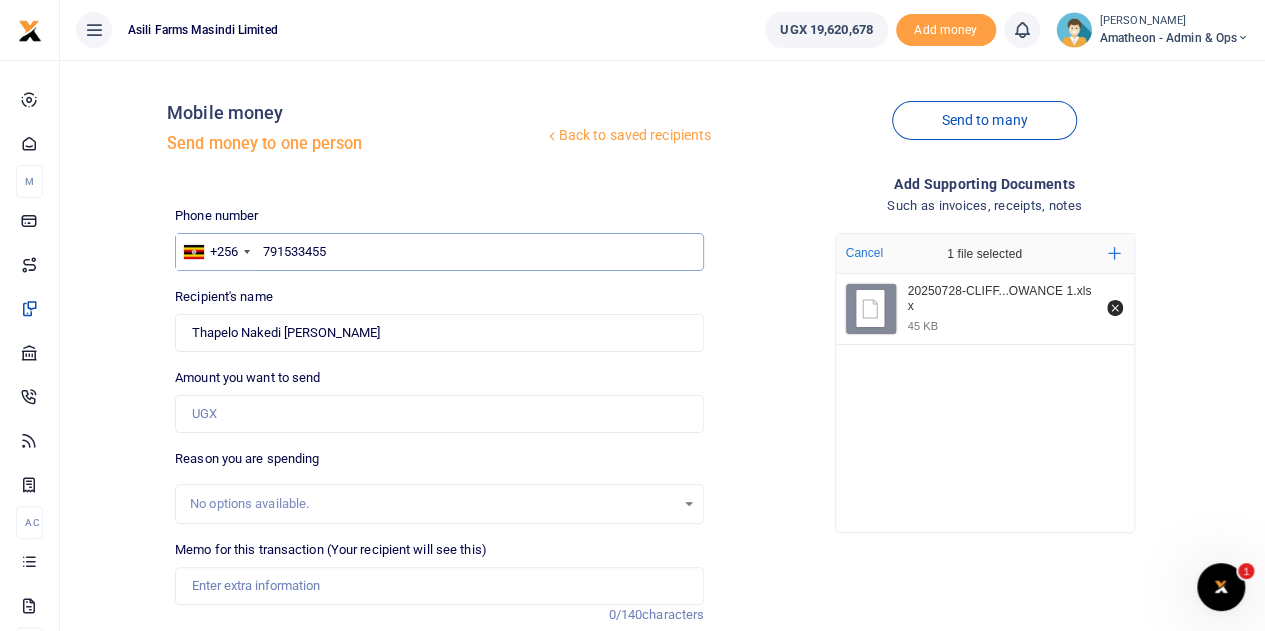 type on "791533455" 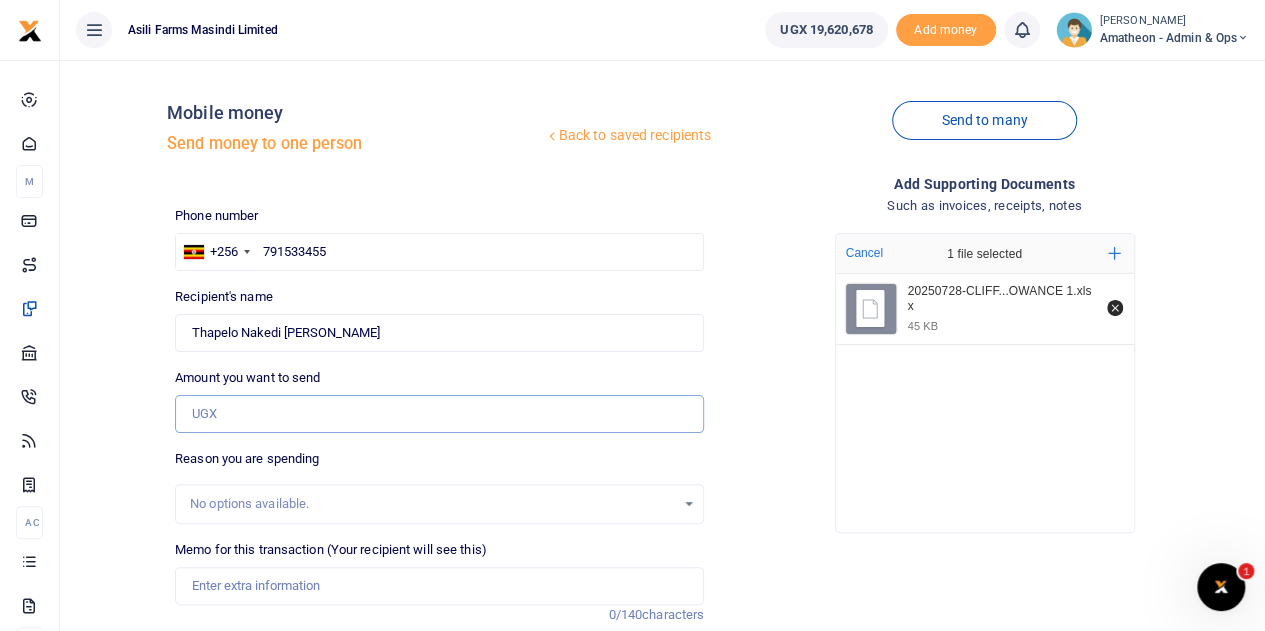 click on "Amount you want to send" at bounding box center (439, 414) 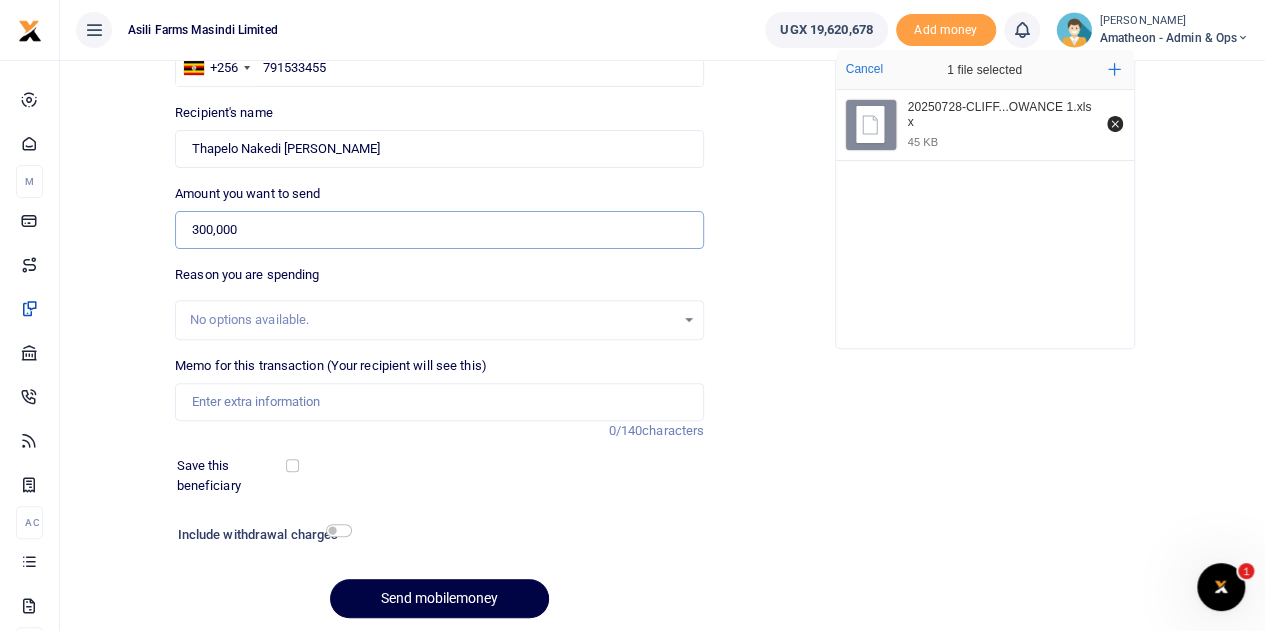 scroll, scrollTop: 200, scrollLeft: 0, axis: vertical 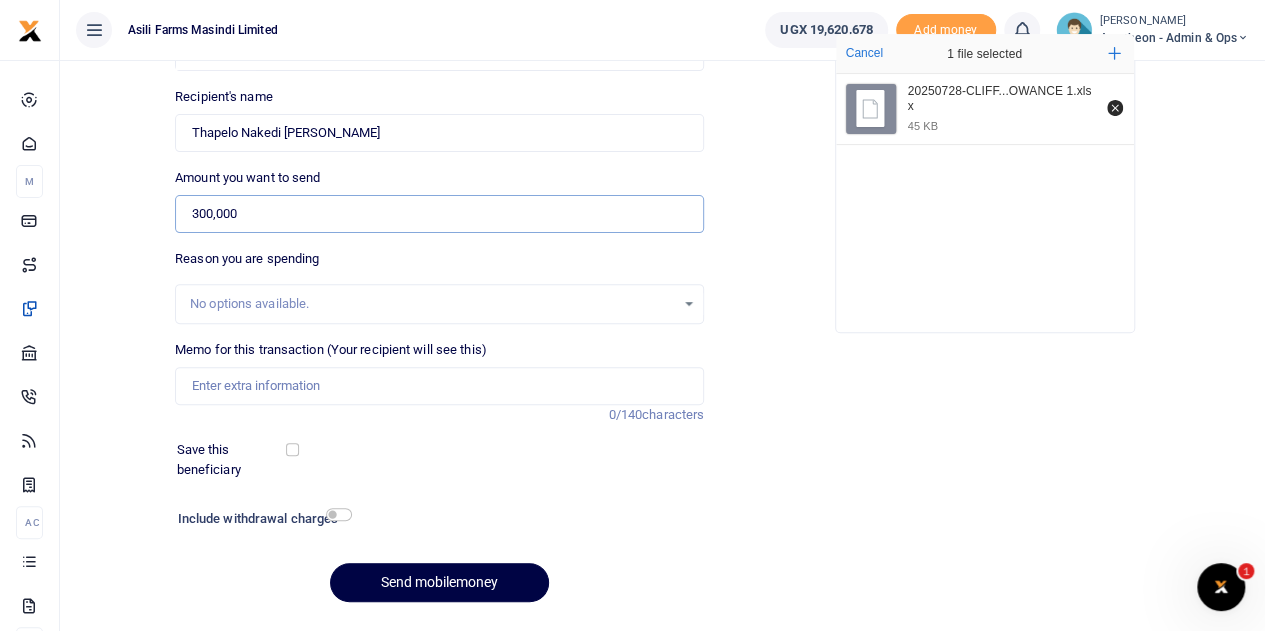 type on "300,000" 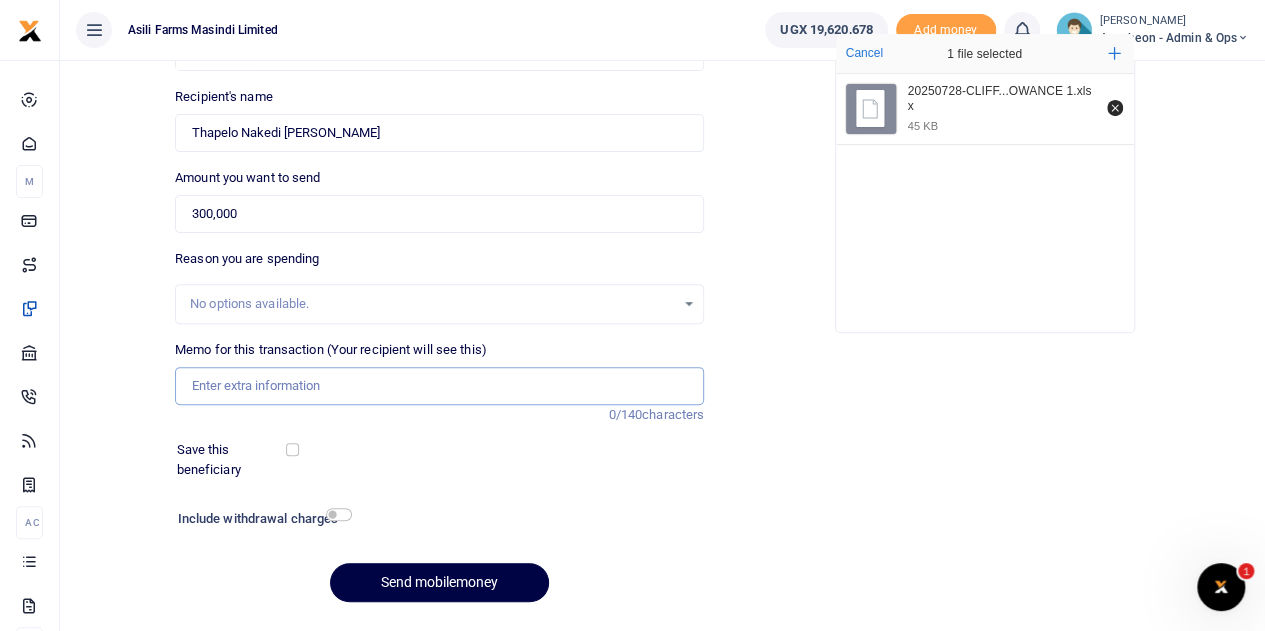 click on "Memo for this transaction (Your recipient will see this)" at bounding box center (439, 386) 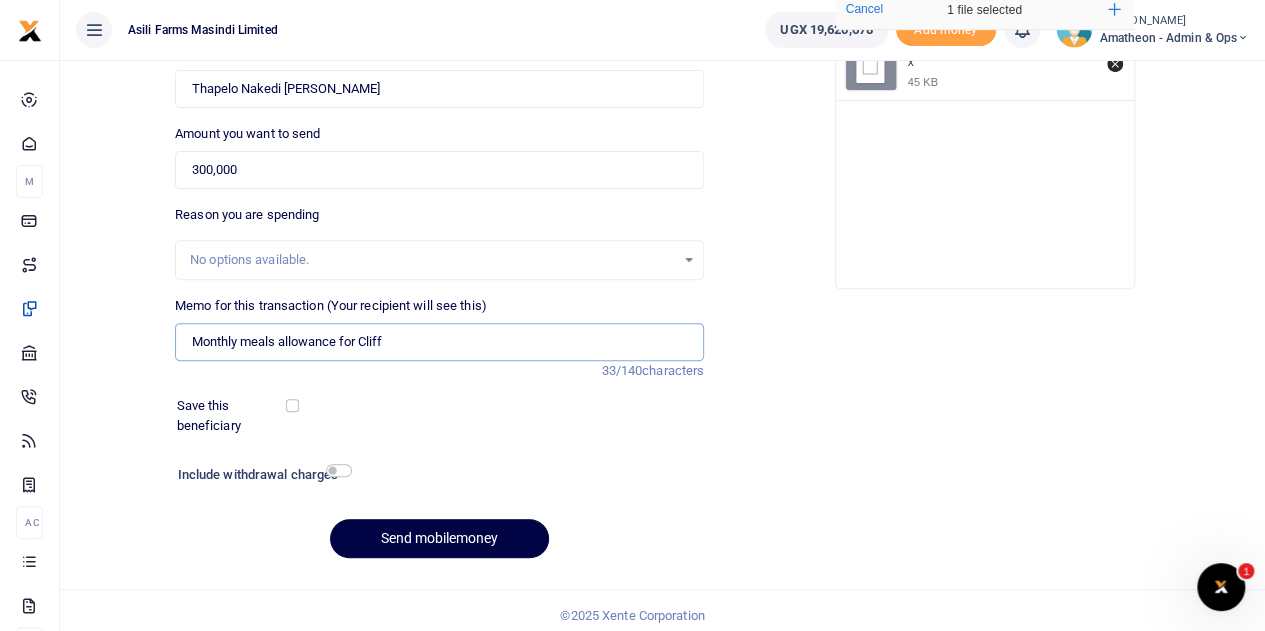 scroll, scrollTop: 252, scrollLeft: 0, axis: vertical 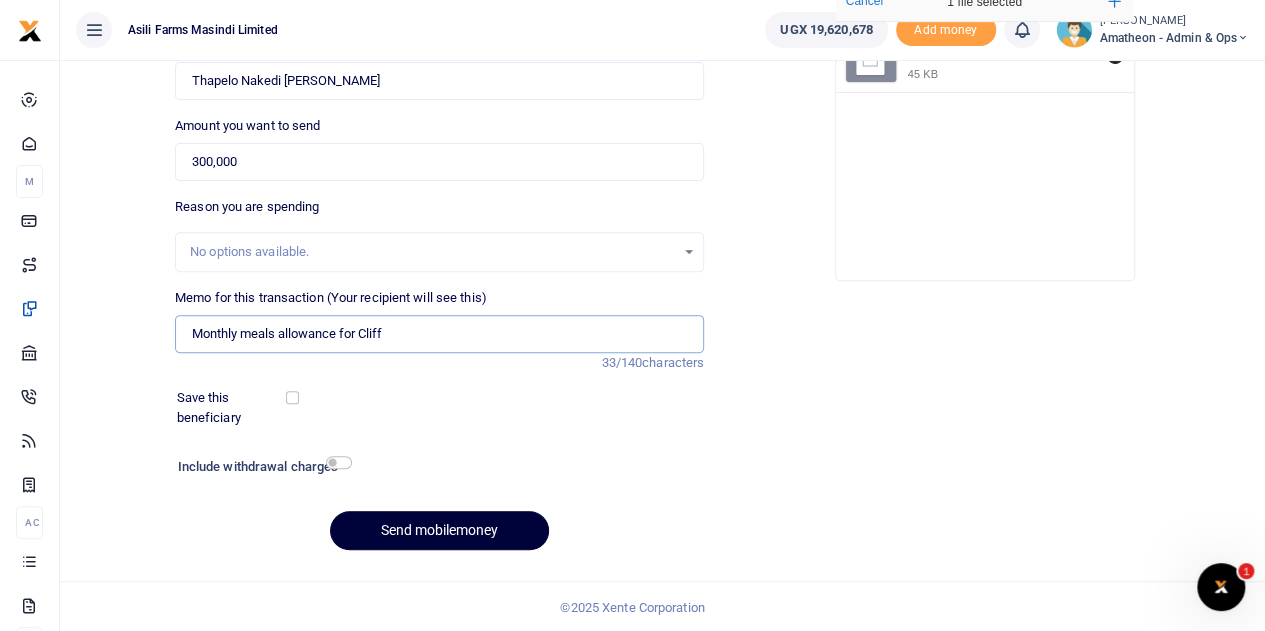 type on "Monthly meals allowance for Cliff" 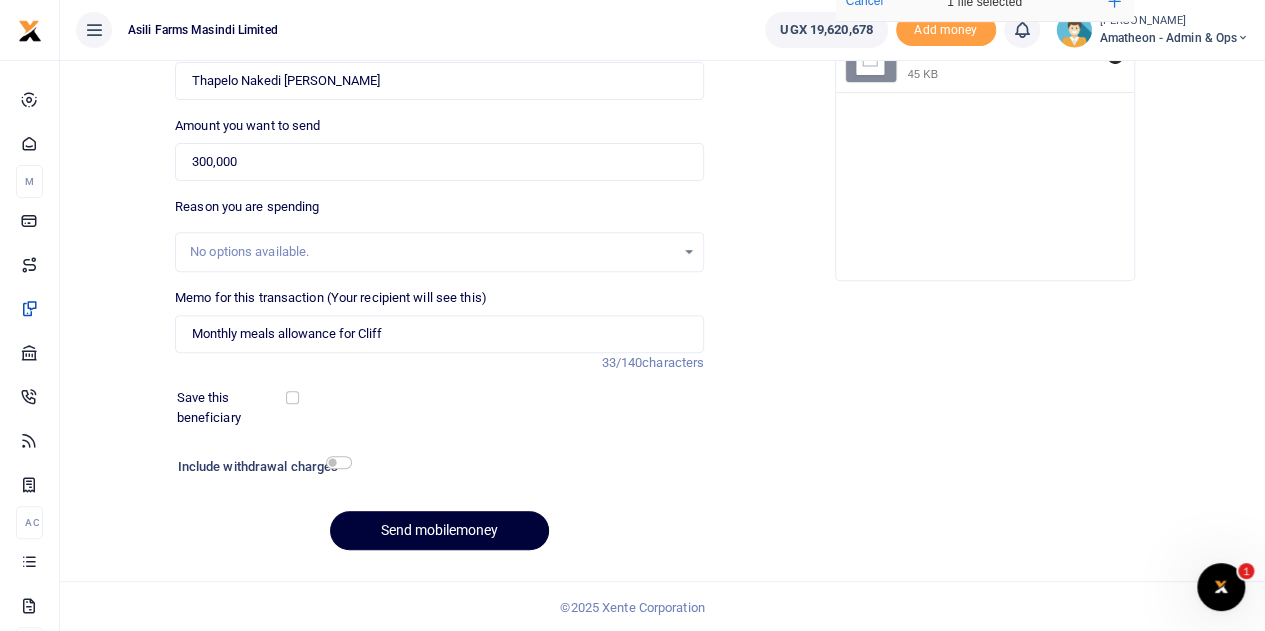 click on "Send mobilemoney" at bounding box center (439, 530) 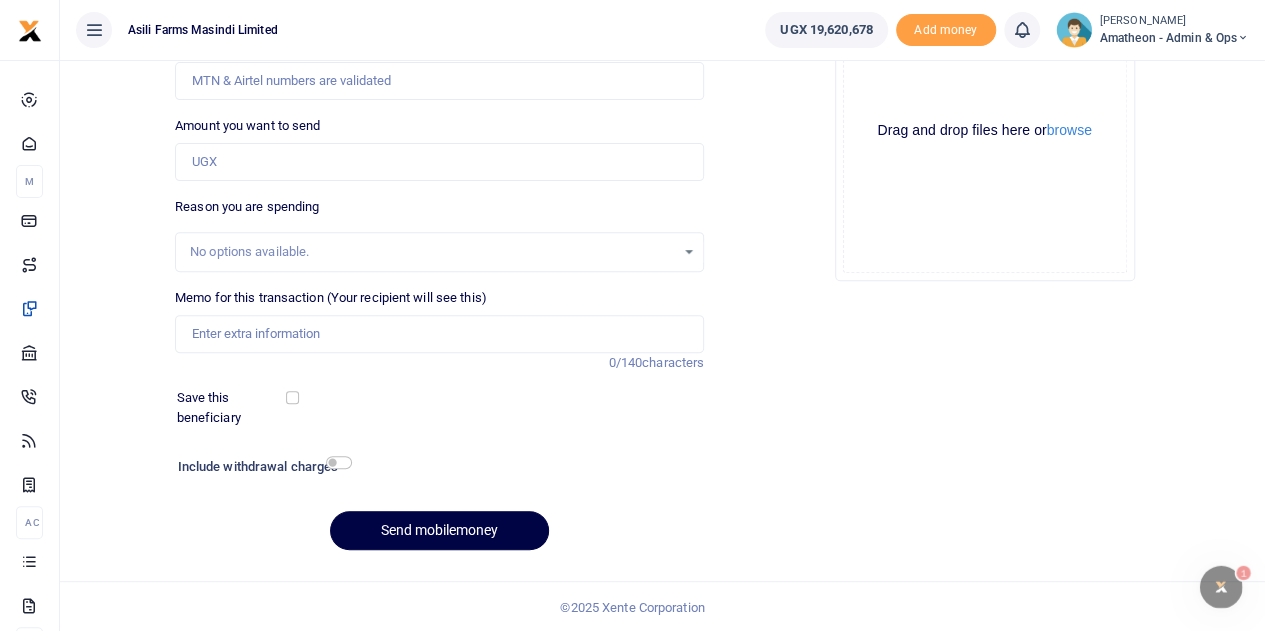 scroll, scrollTop: 252, scrollLeft: 0, axis: vertical 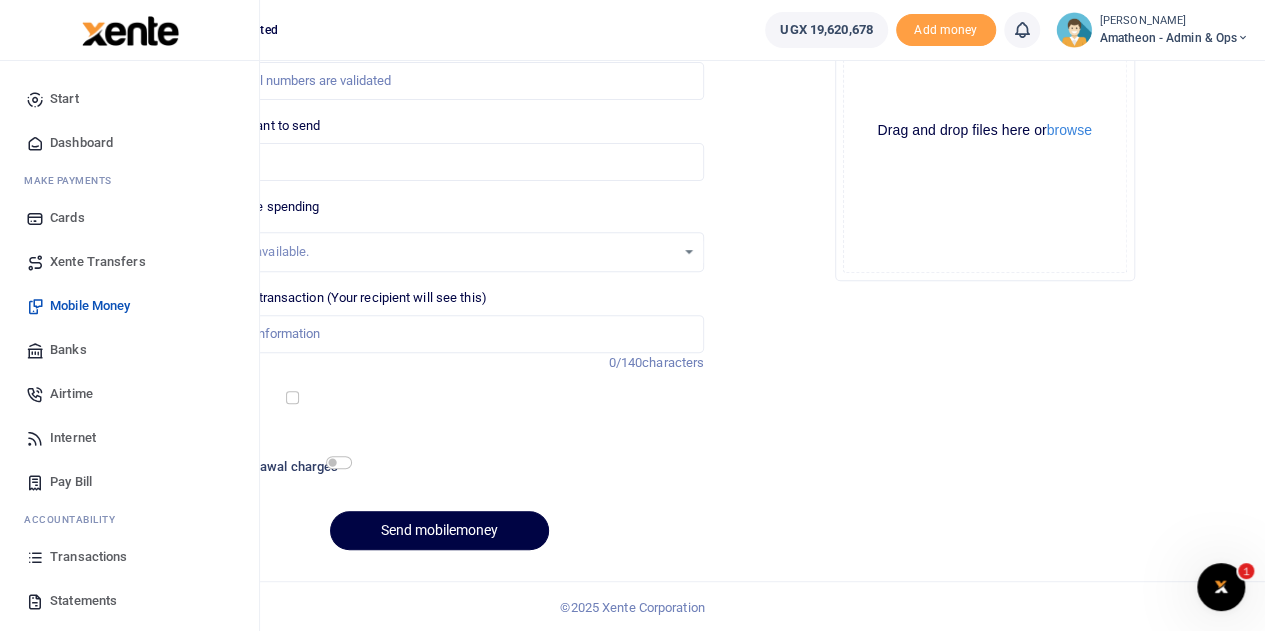 click on "Transactions" at bounding box center [88, 557] 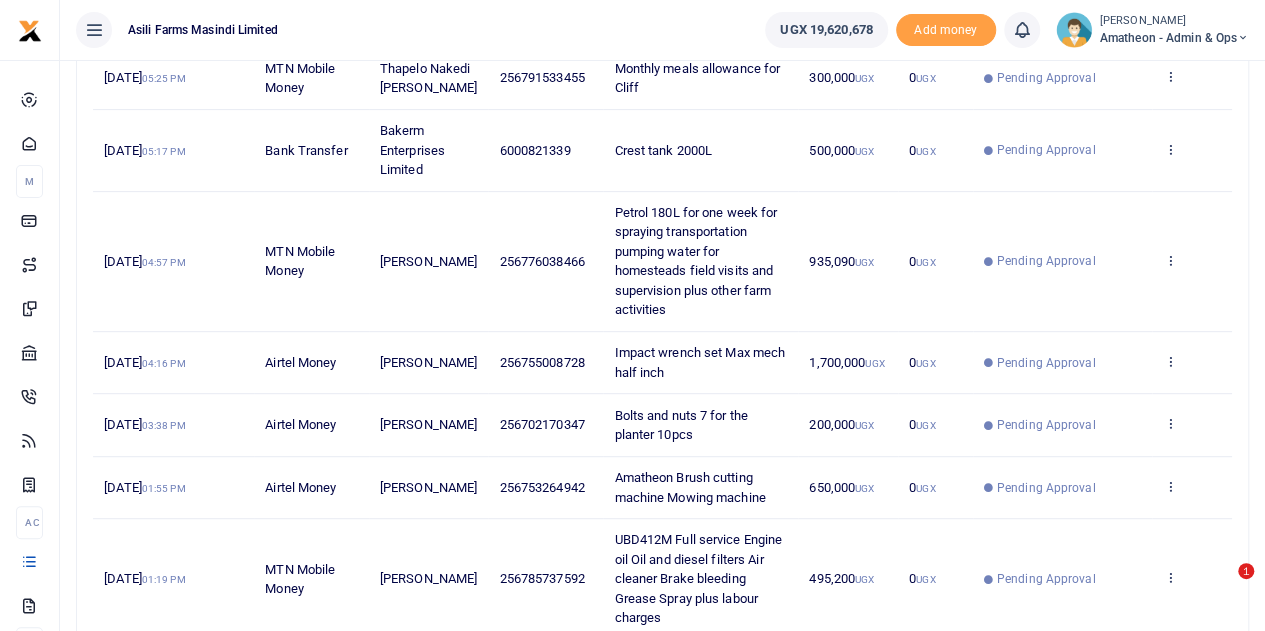 scroll, scrollTop: 400, scrollLeft: 0, axis: vertical 